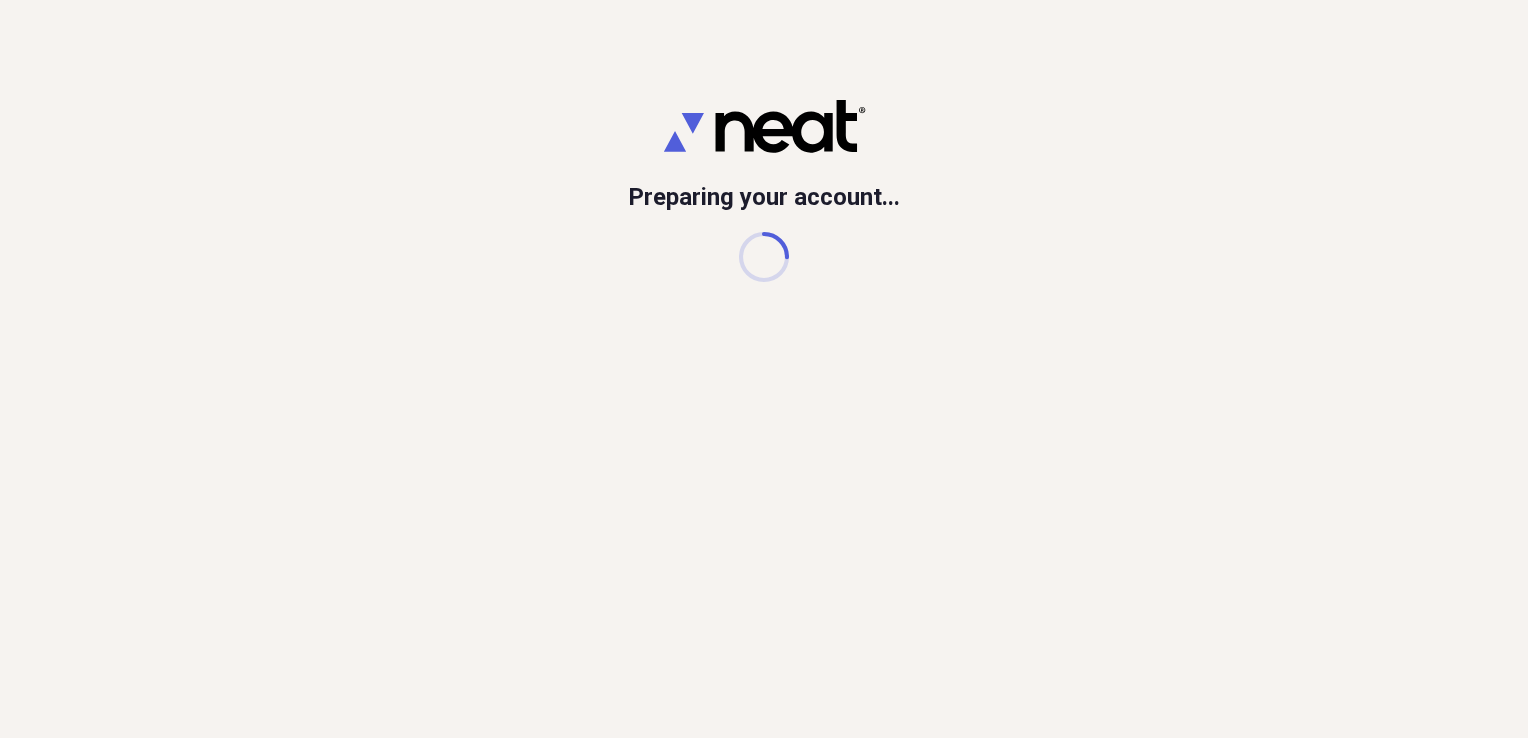 scroll, scrollTop: 0, scrollLeft: 0, axis: both 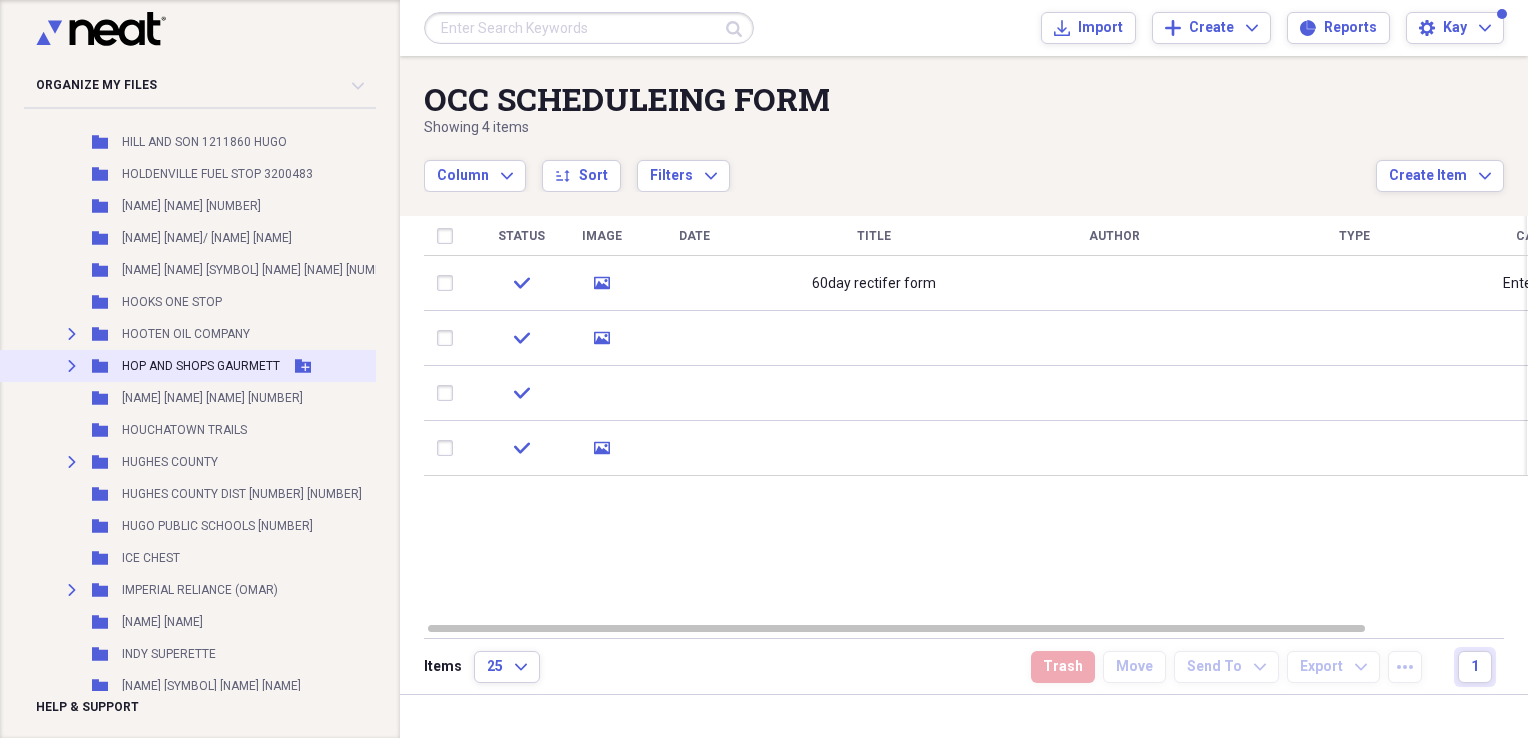 click on "Expand" 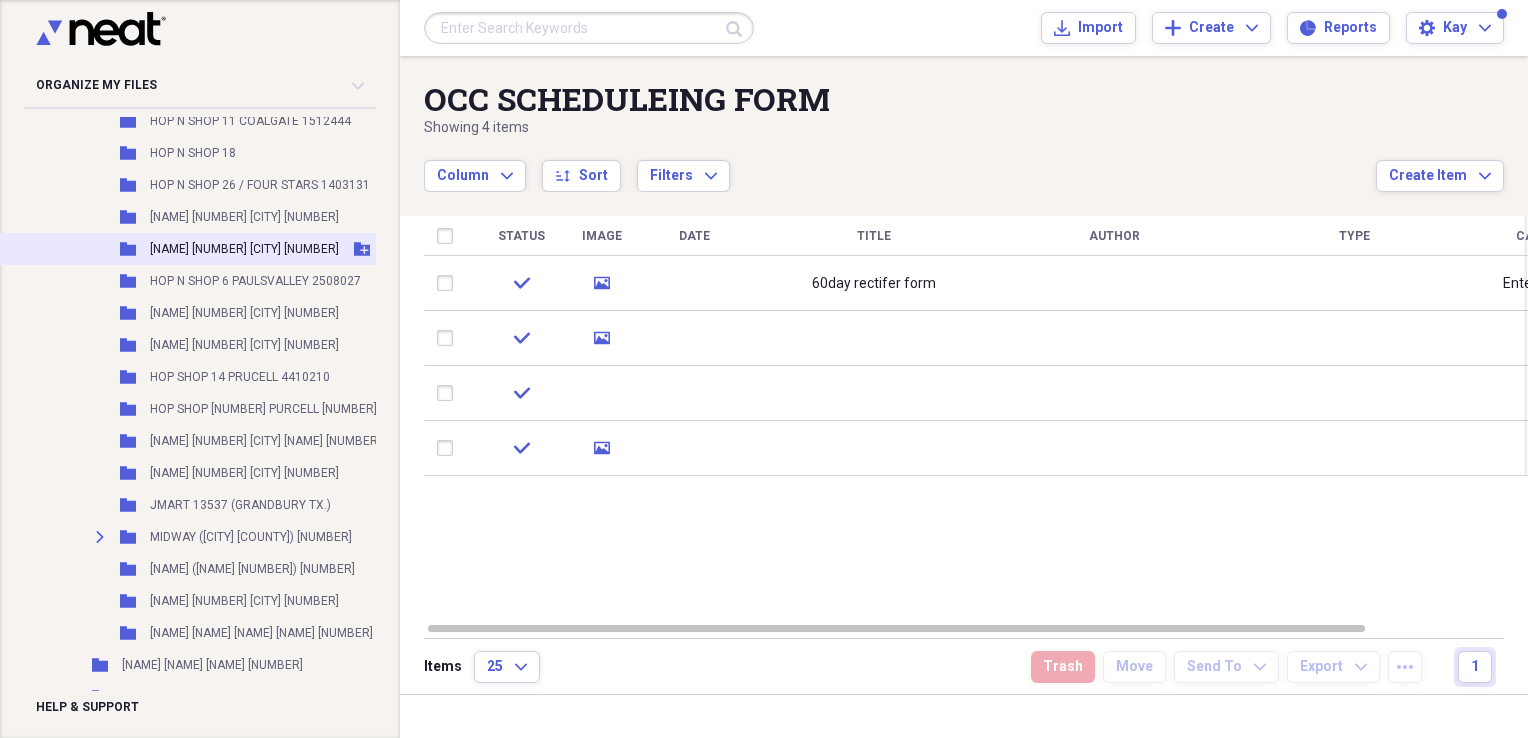 scroll, scrollTop: 10631, scrollLeft: 0, axis: vertical 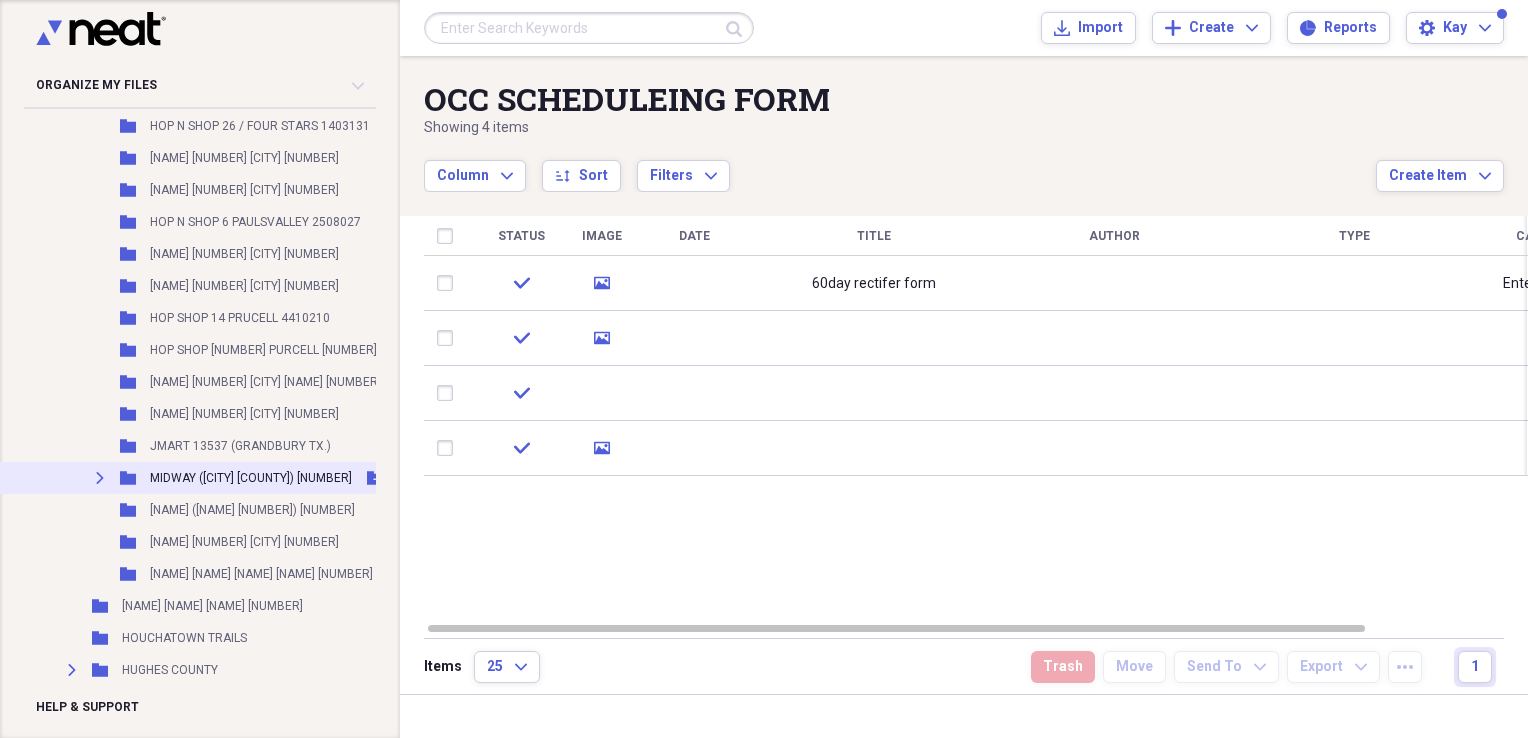 click on "Expand Folder [NAME] ([CITY] [NAME]) [NAME] Add Folder" at bounding box center [261, 478] 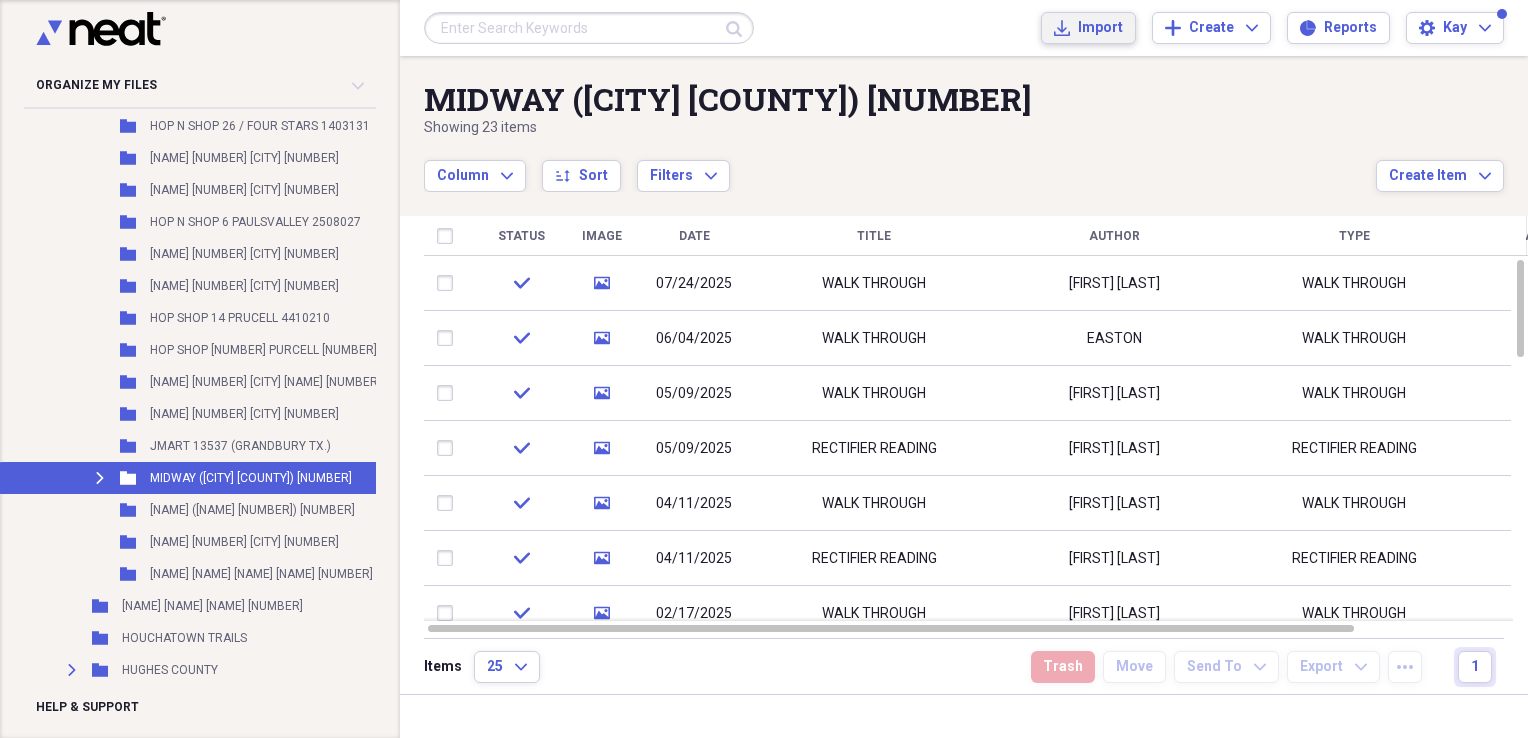 click on "Import Import" at bounding box center (1088, 28) 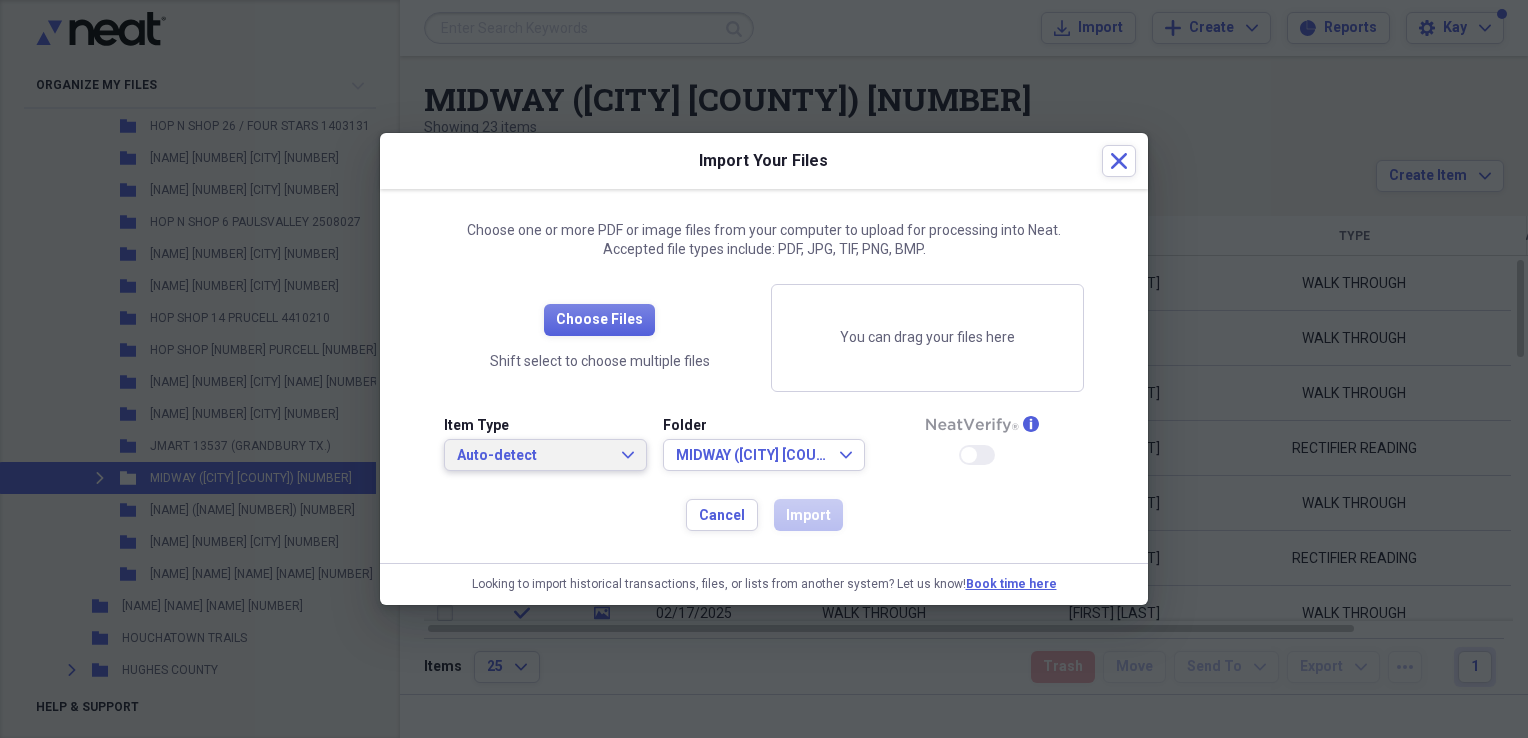 click on "Auto-detect Expand" at bounding box center (545, 455) 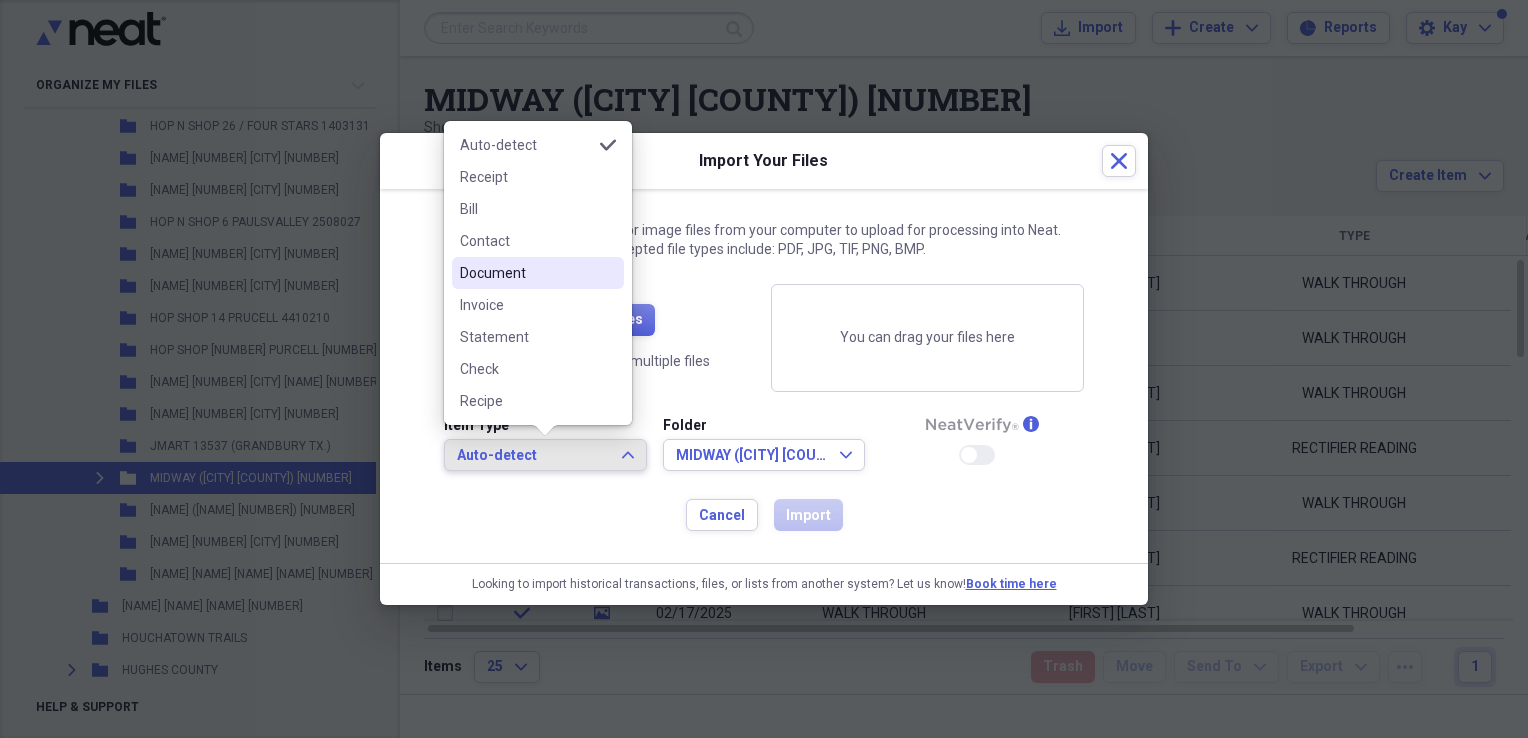 click on "Document" at bounding box center (538, 273) 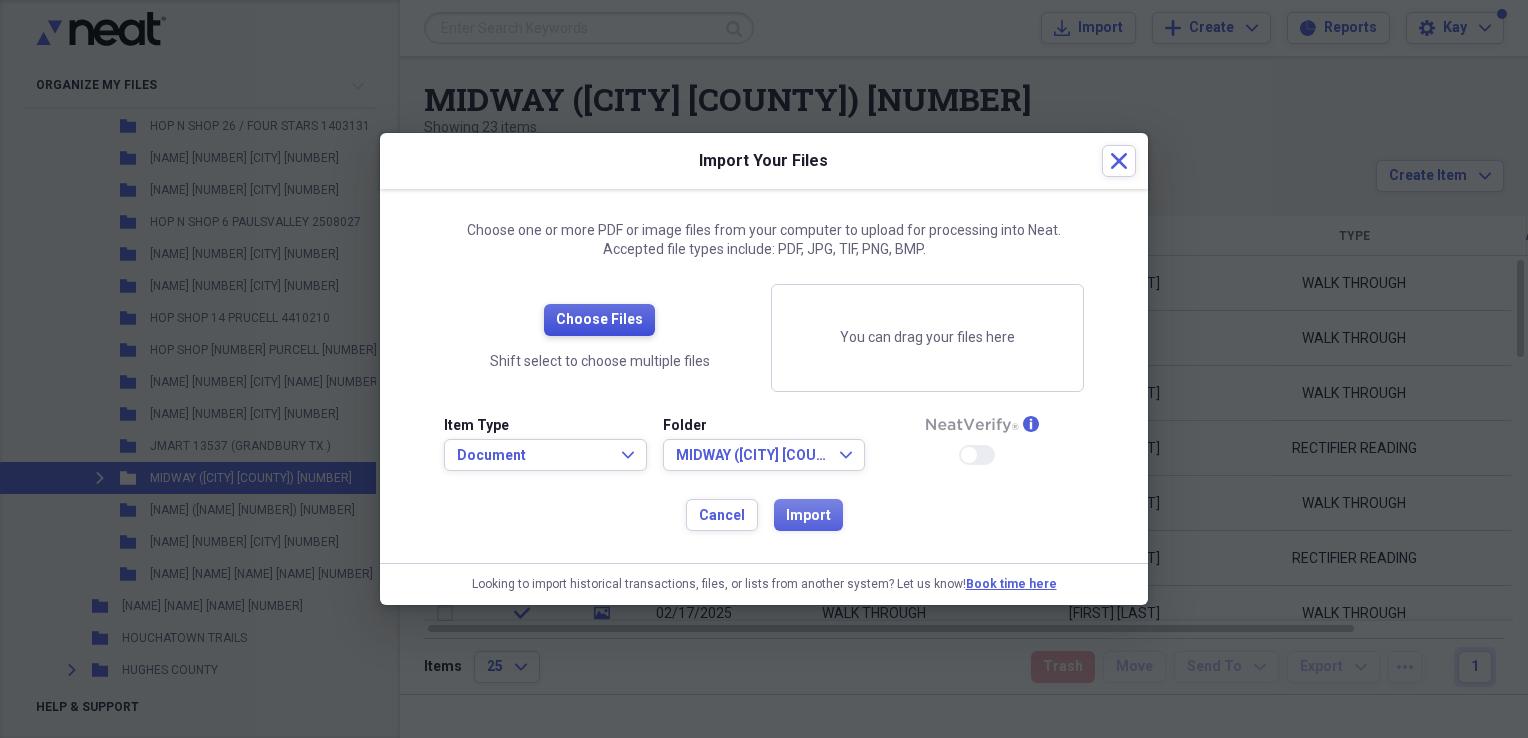 click on "Choose Files" at bounding box center (599, 320) 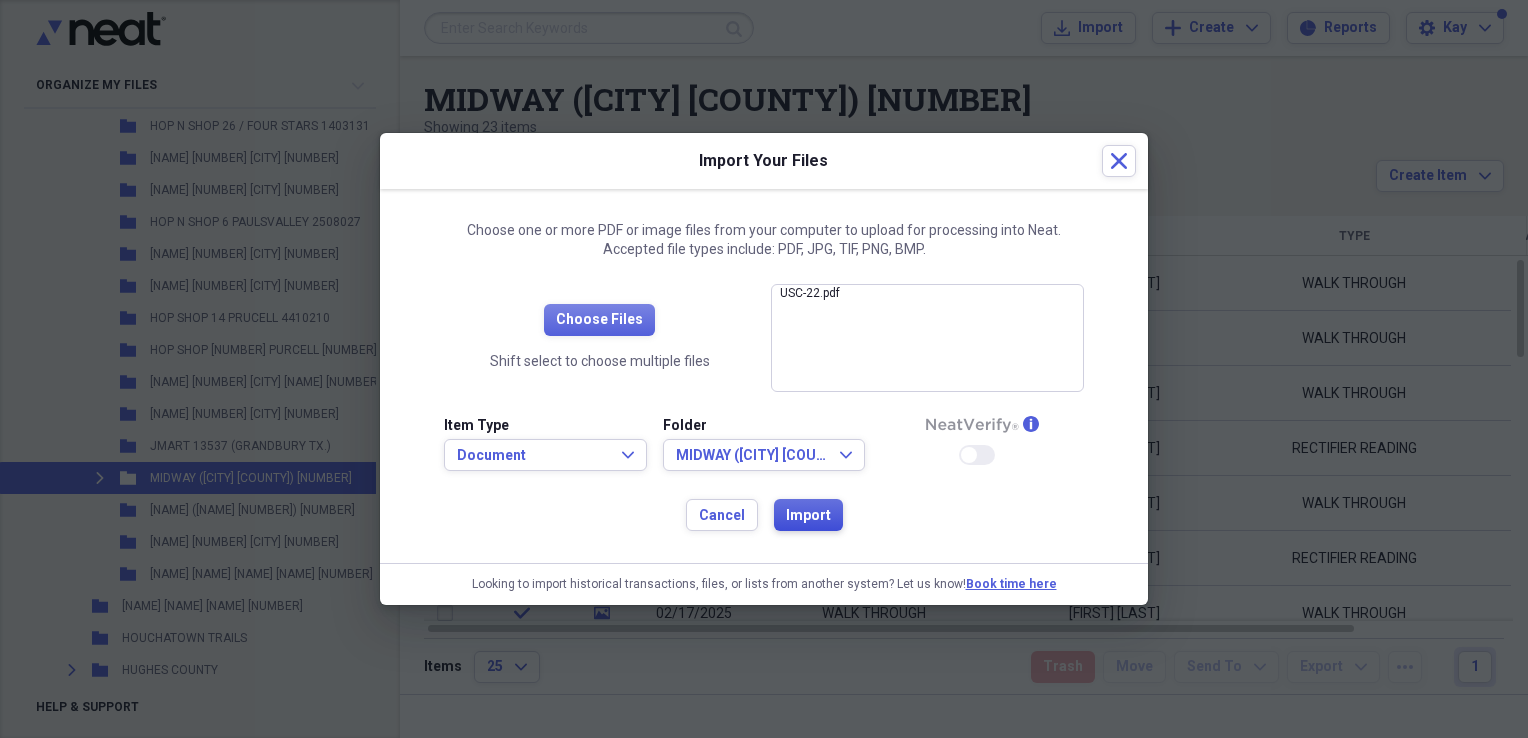 click on "Import" at bounding box center [808, 516] 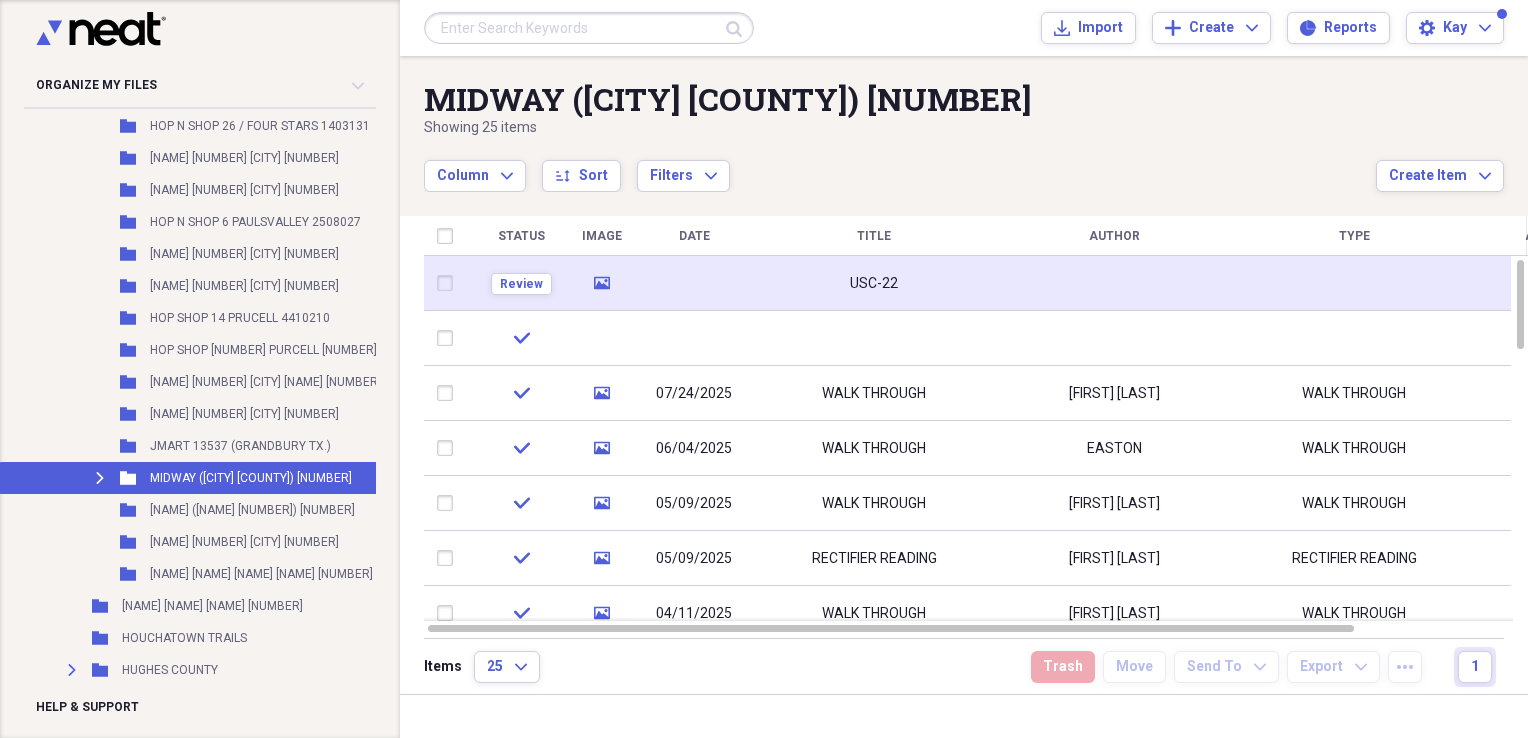 click on "USC-22" at bounding box center (874, 284) 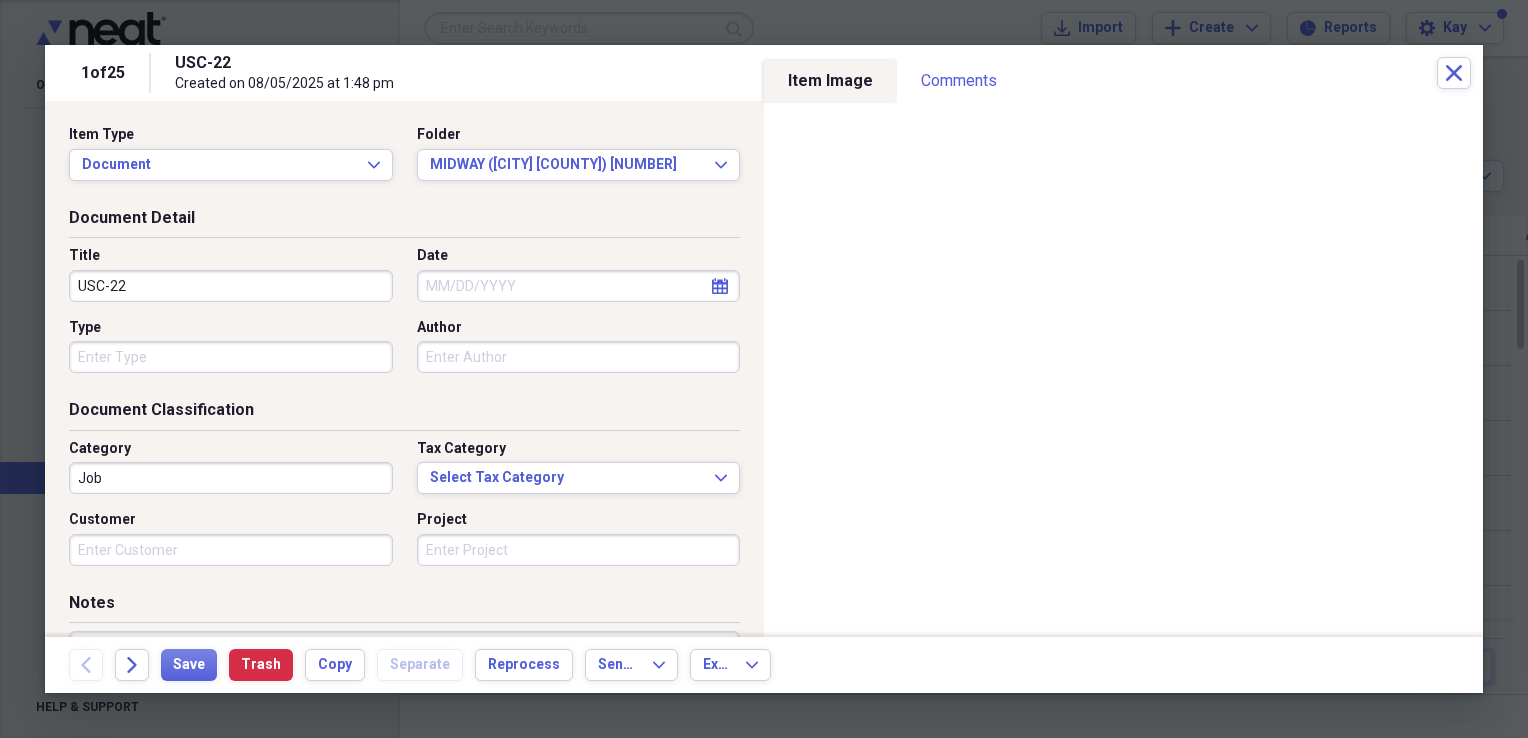 click on "USC-22" at bounding box center (231, 286) 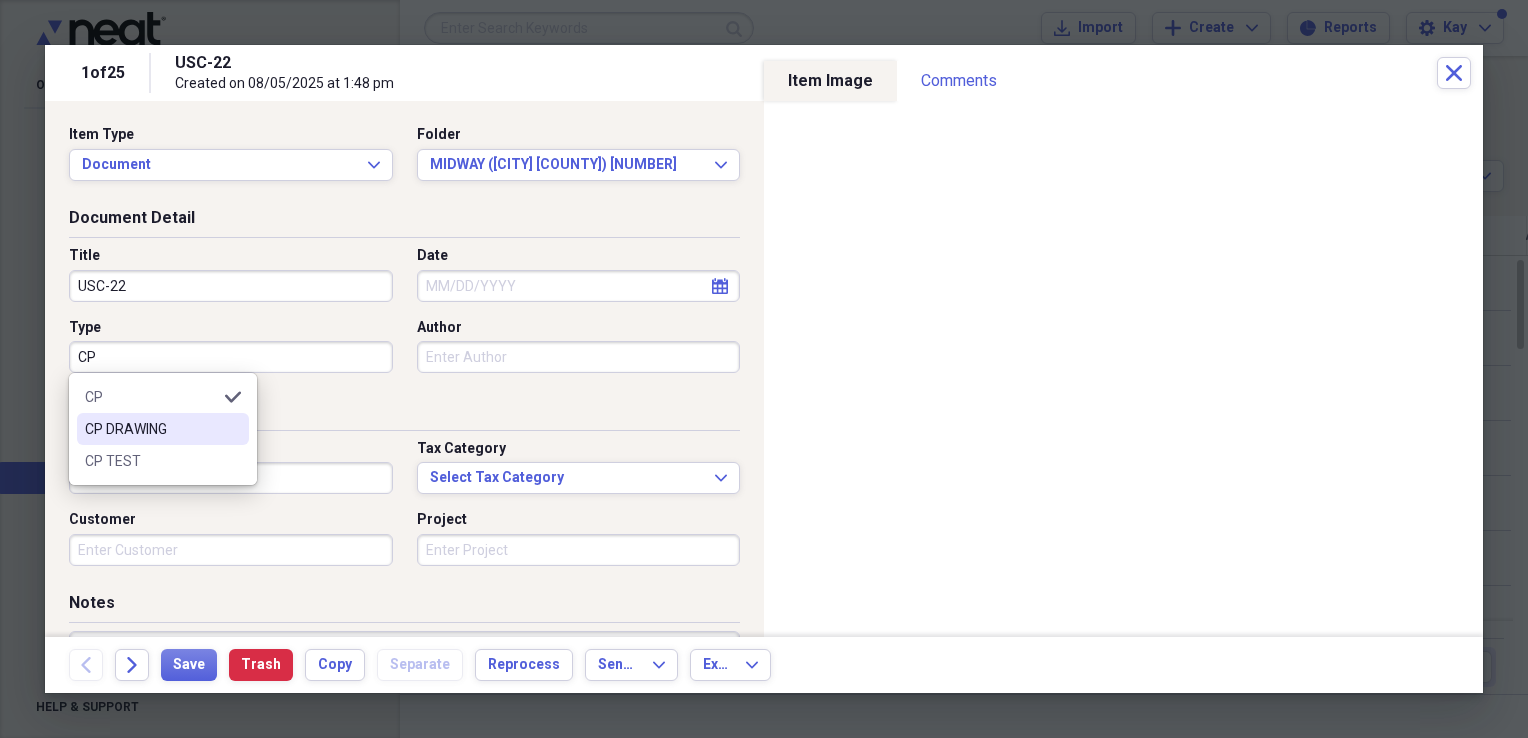 click on "CP DRAWING" at bounding box center [163, 429] 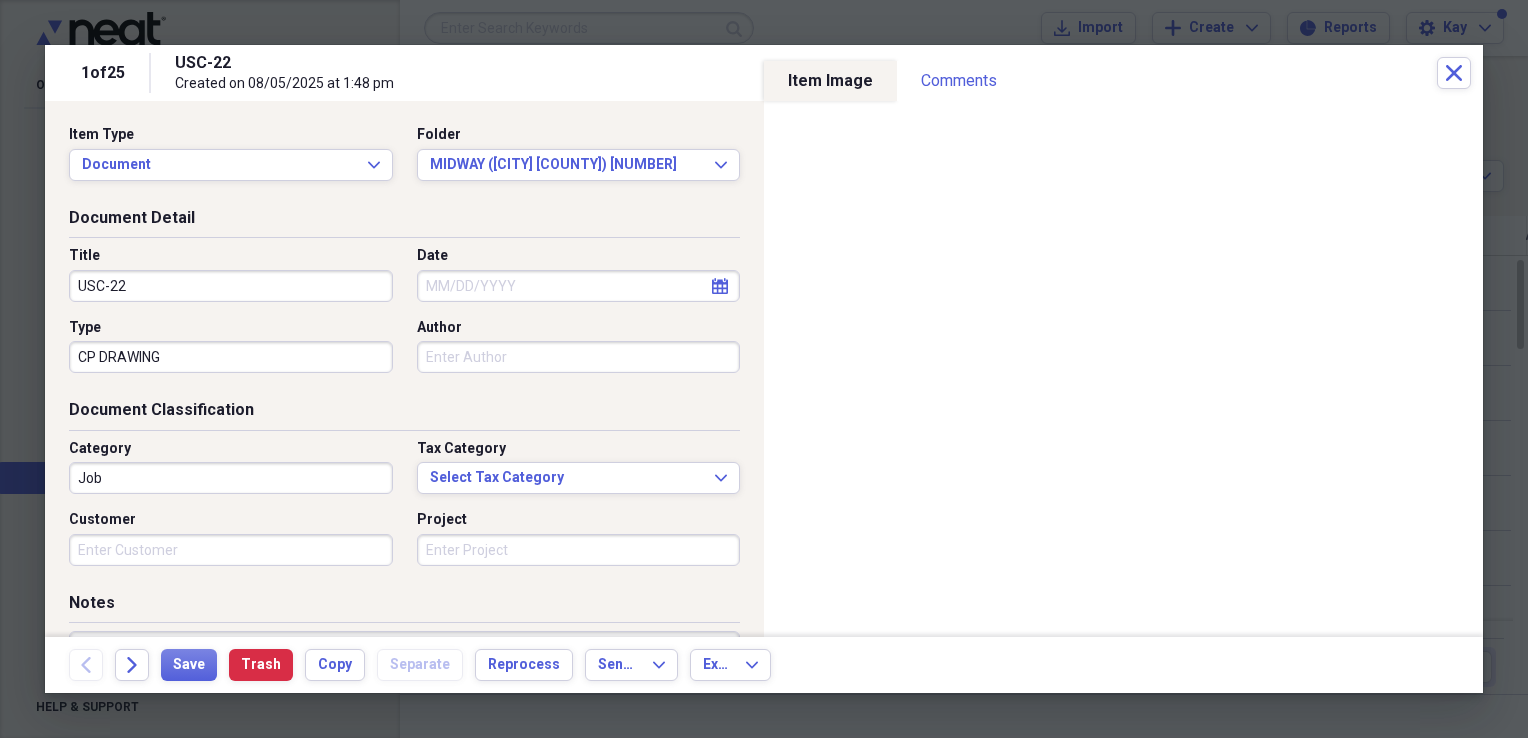 click on "USC-22" at bounding box center (231, 286) 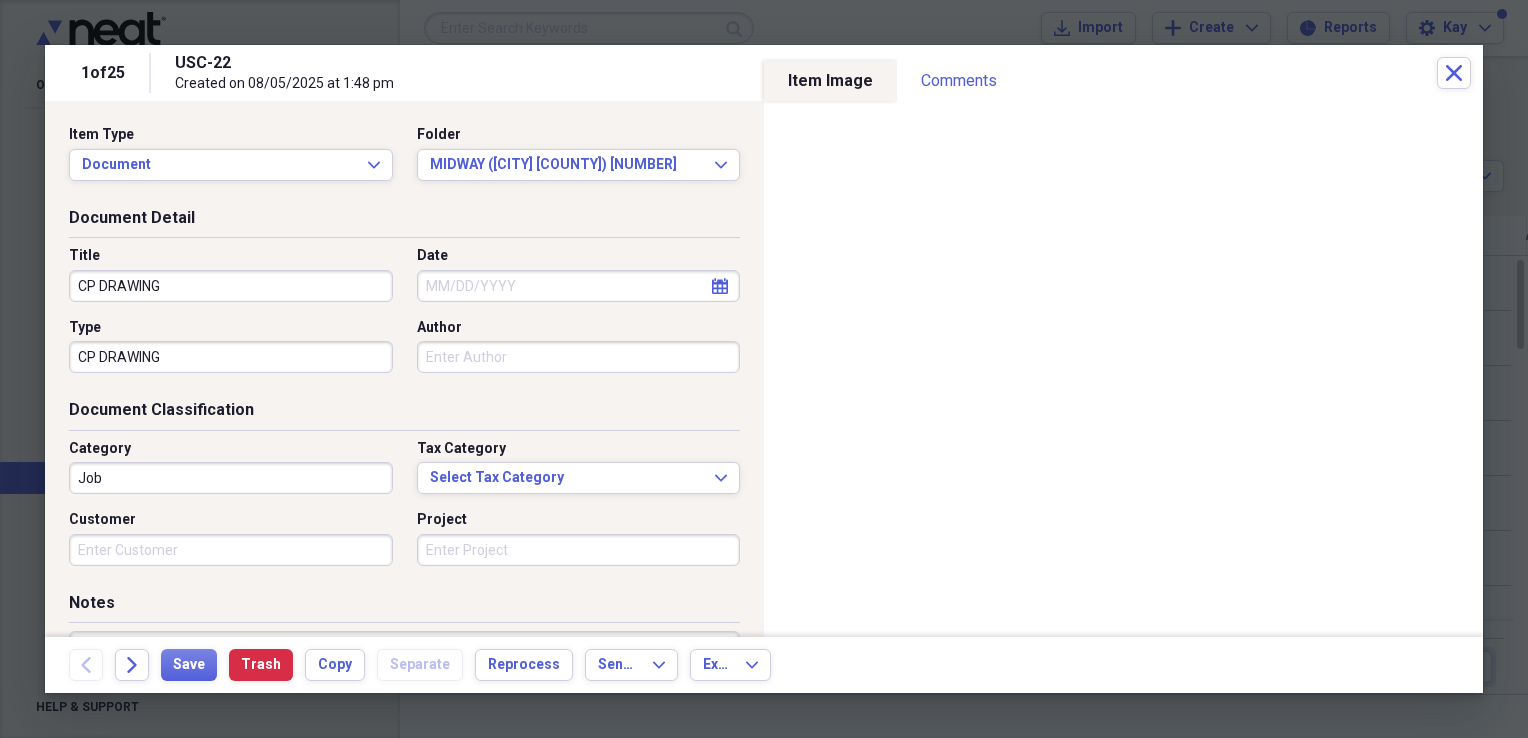 type on "CP DRAWING" 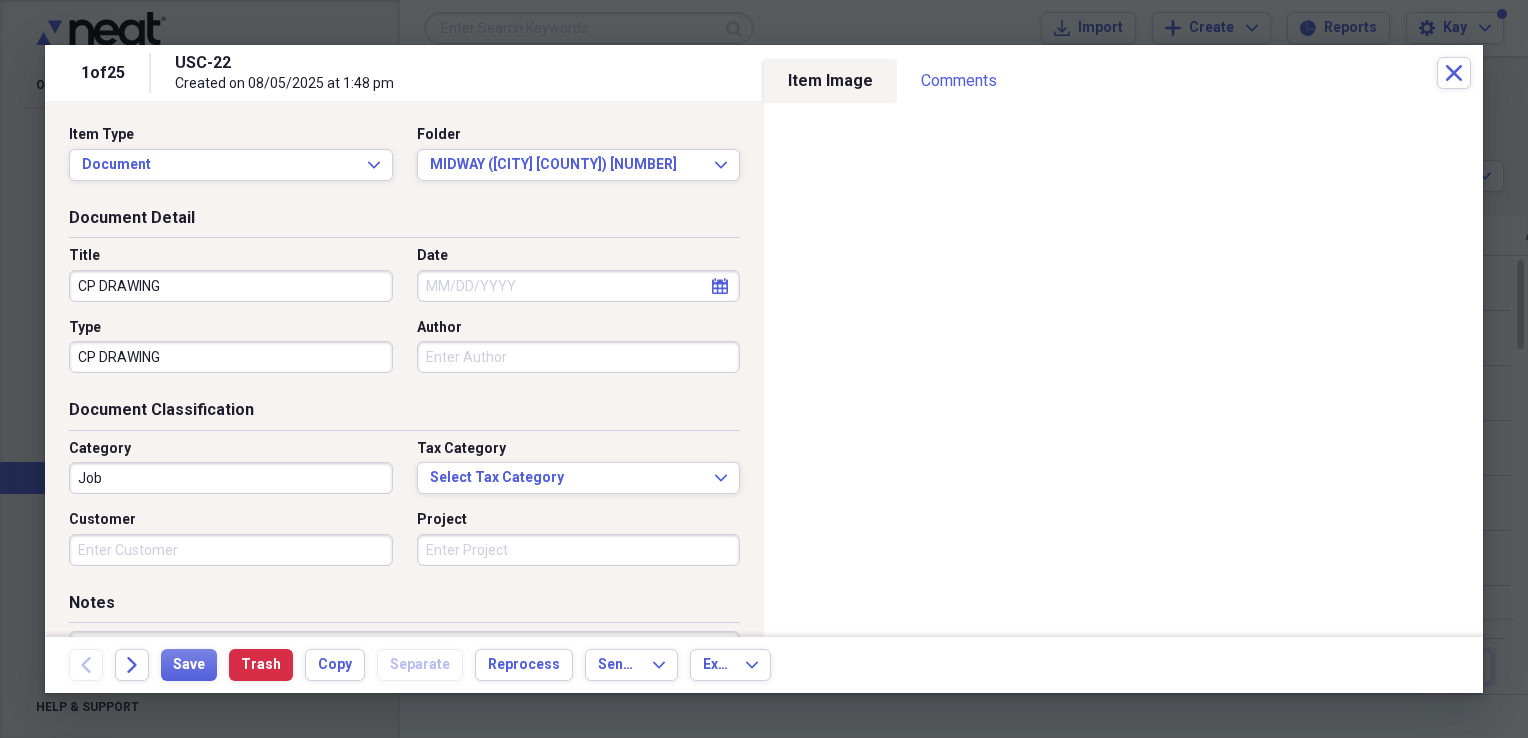 click on "Document Detail" at bounding box center [404, 222] 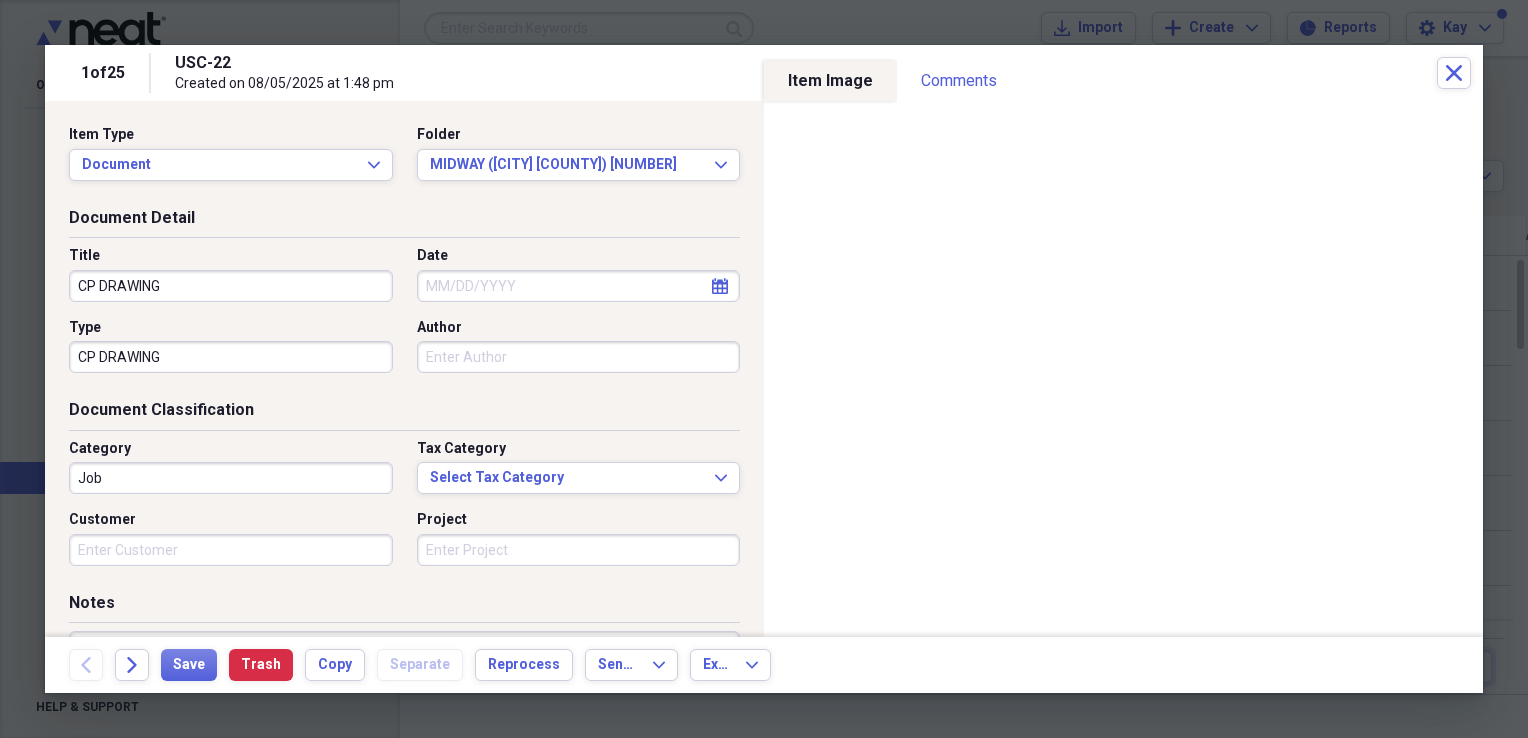 click on "Job" at bounding box center (231, 478) 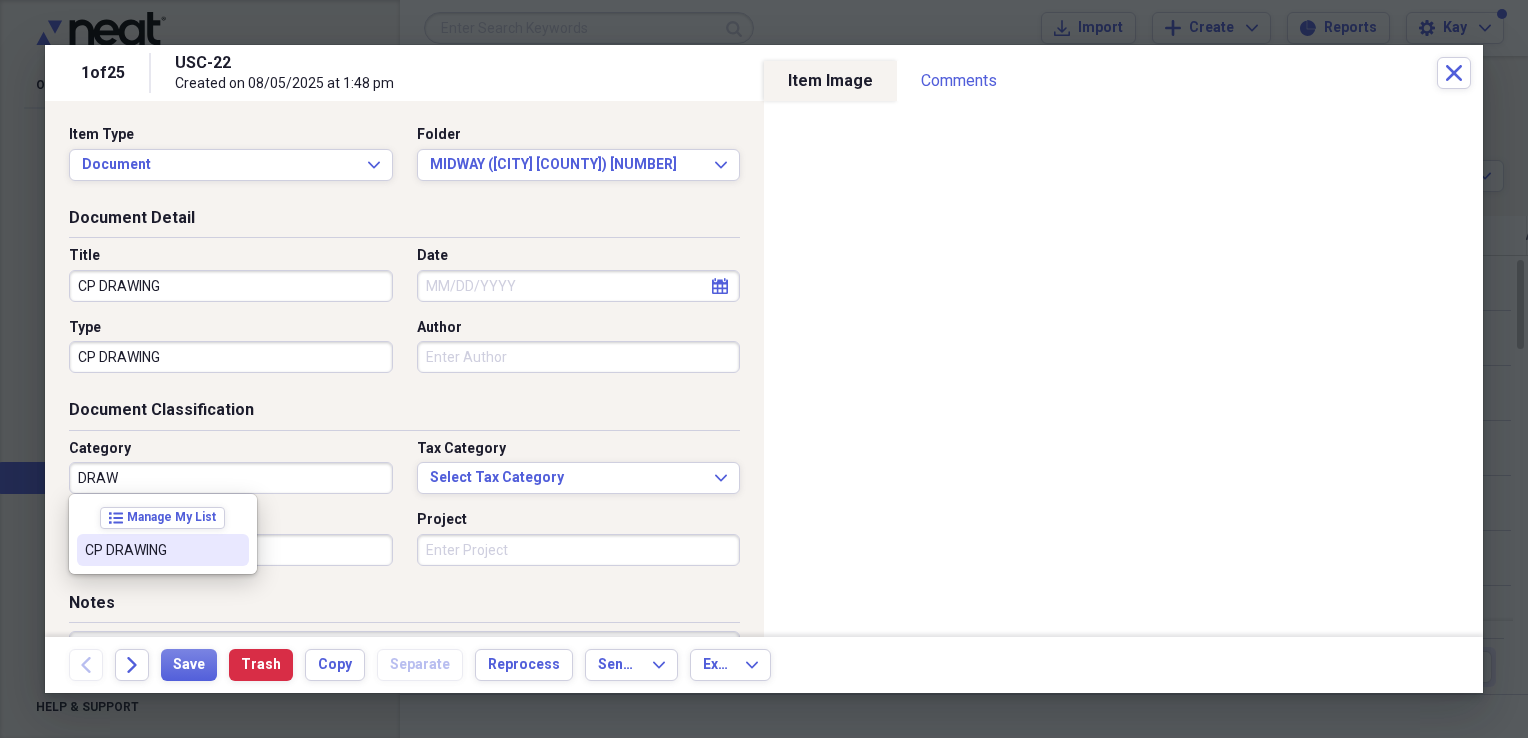 click on "CP DRAWING" at bounding box center [163, 550] 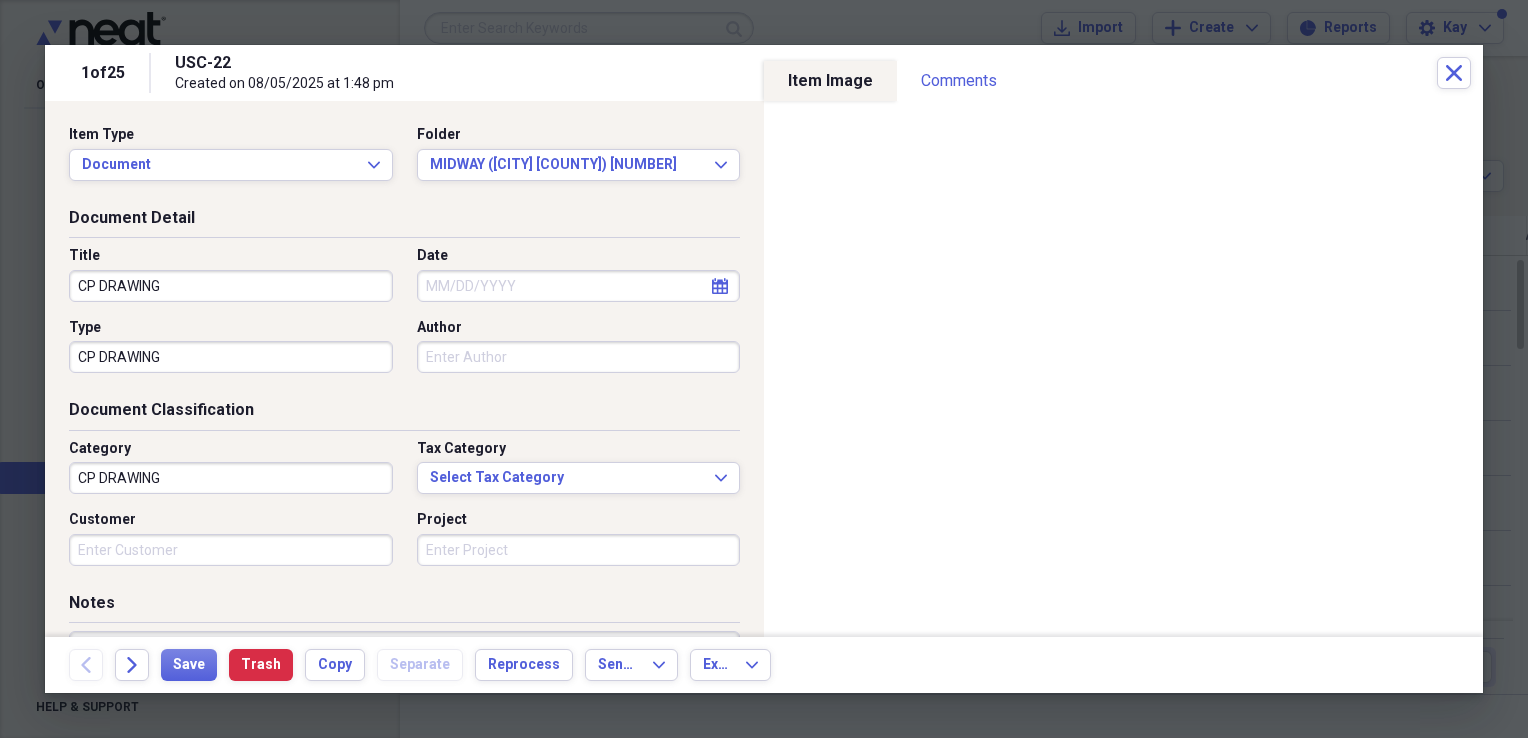 click on "Date" at bounding box center [579, 286] 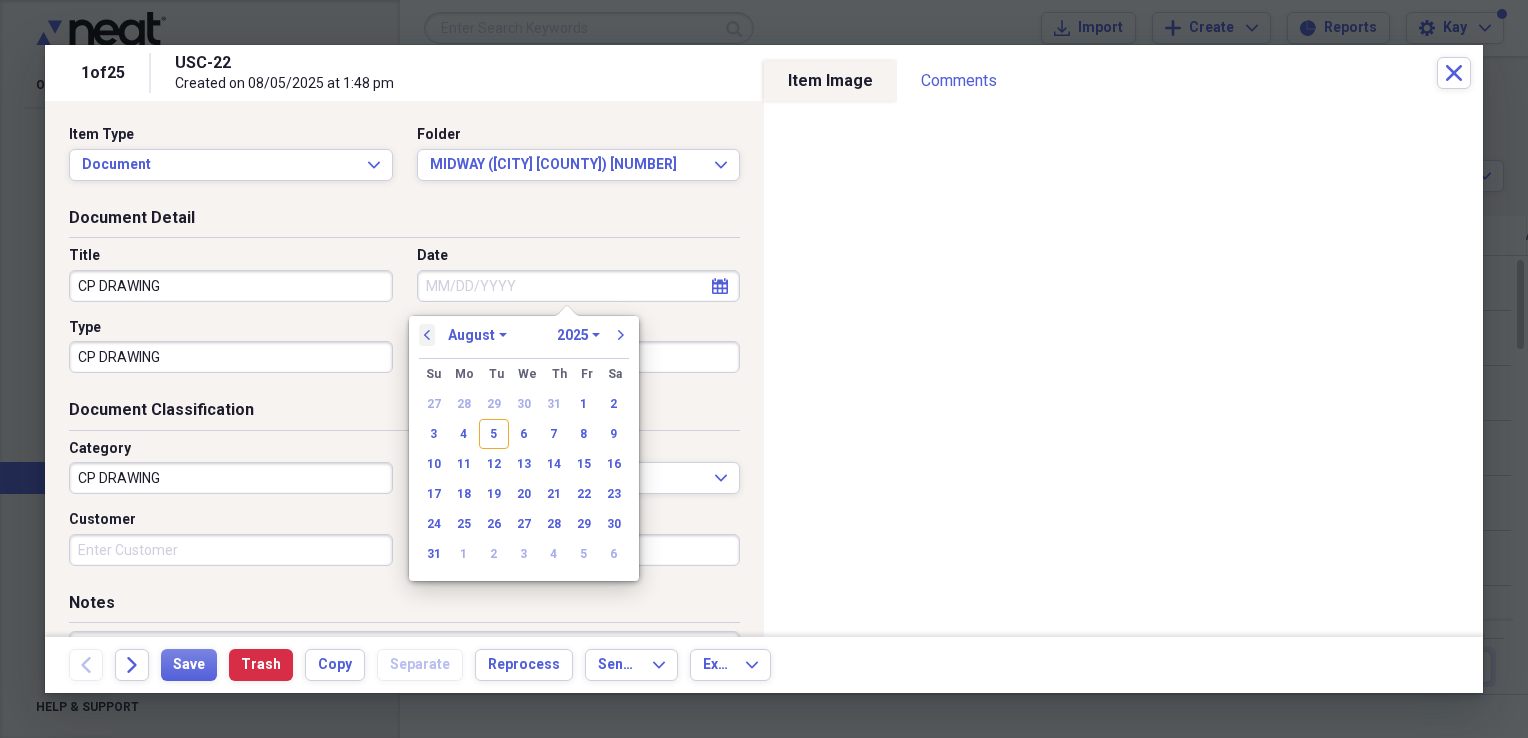 click on "previous" at bounding box center [427, 335] 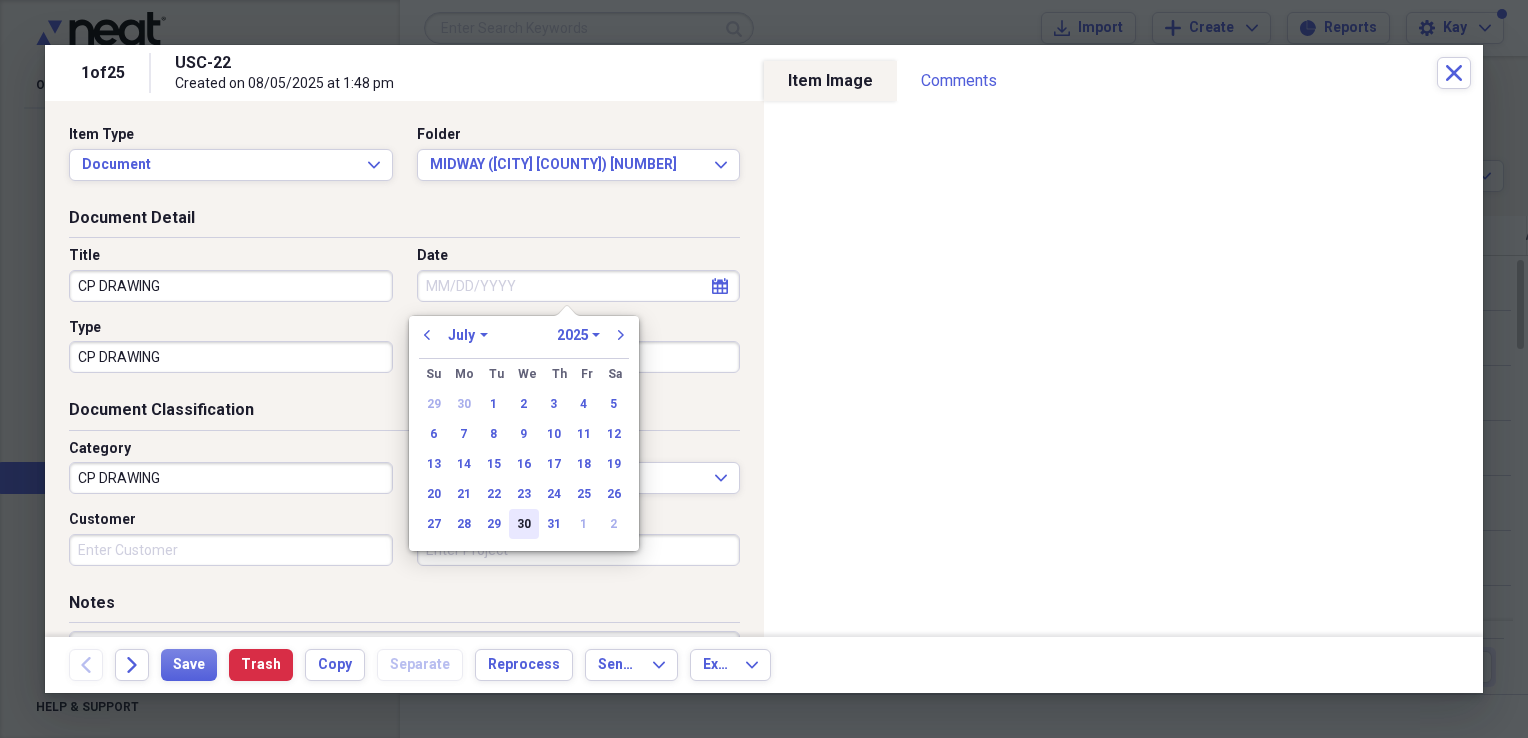 click on "30" at bounding box center [524, 524] 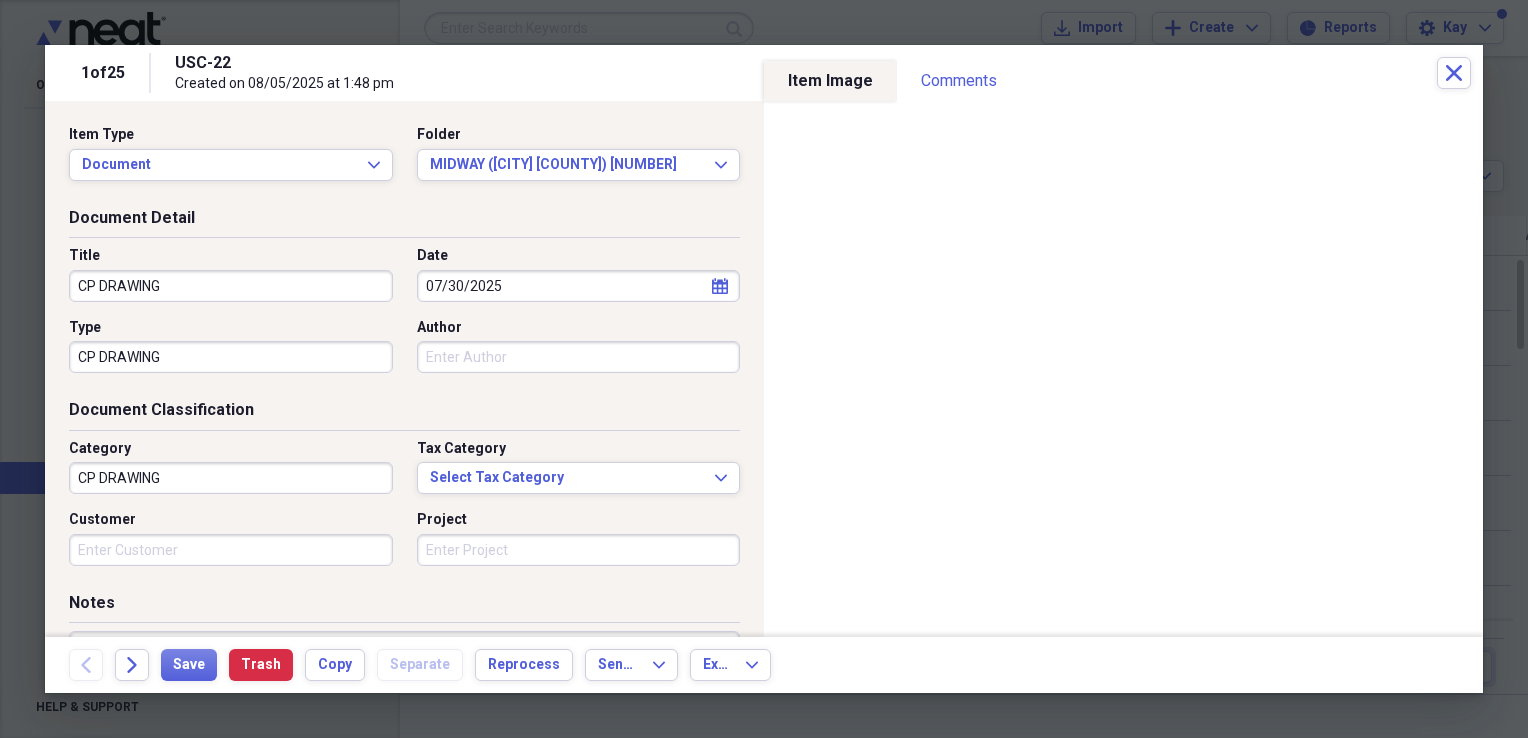 click on "Document Classification" at bounding box center (404, 414) 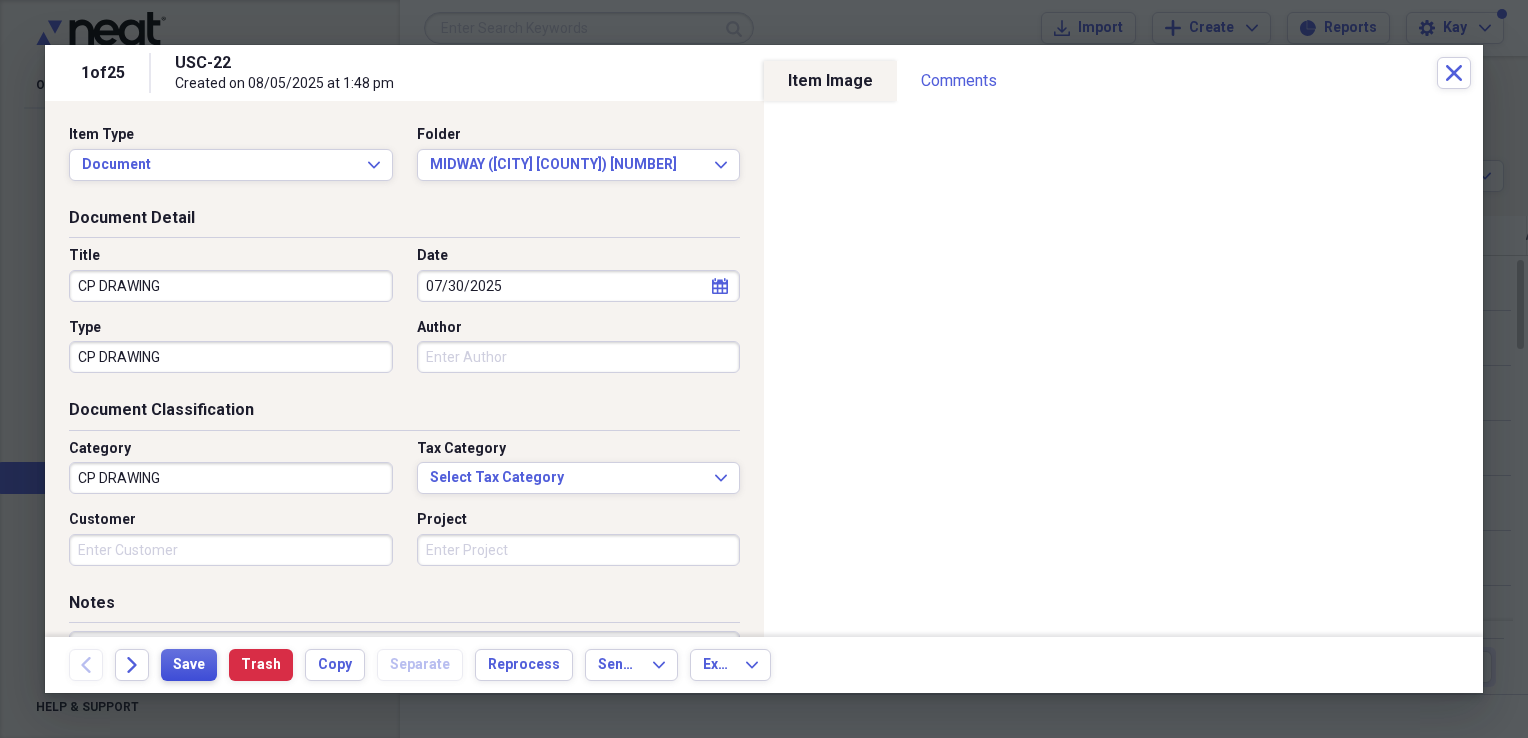 click on "Save" at bounding box center [189, 665] 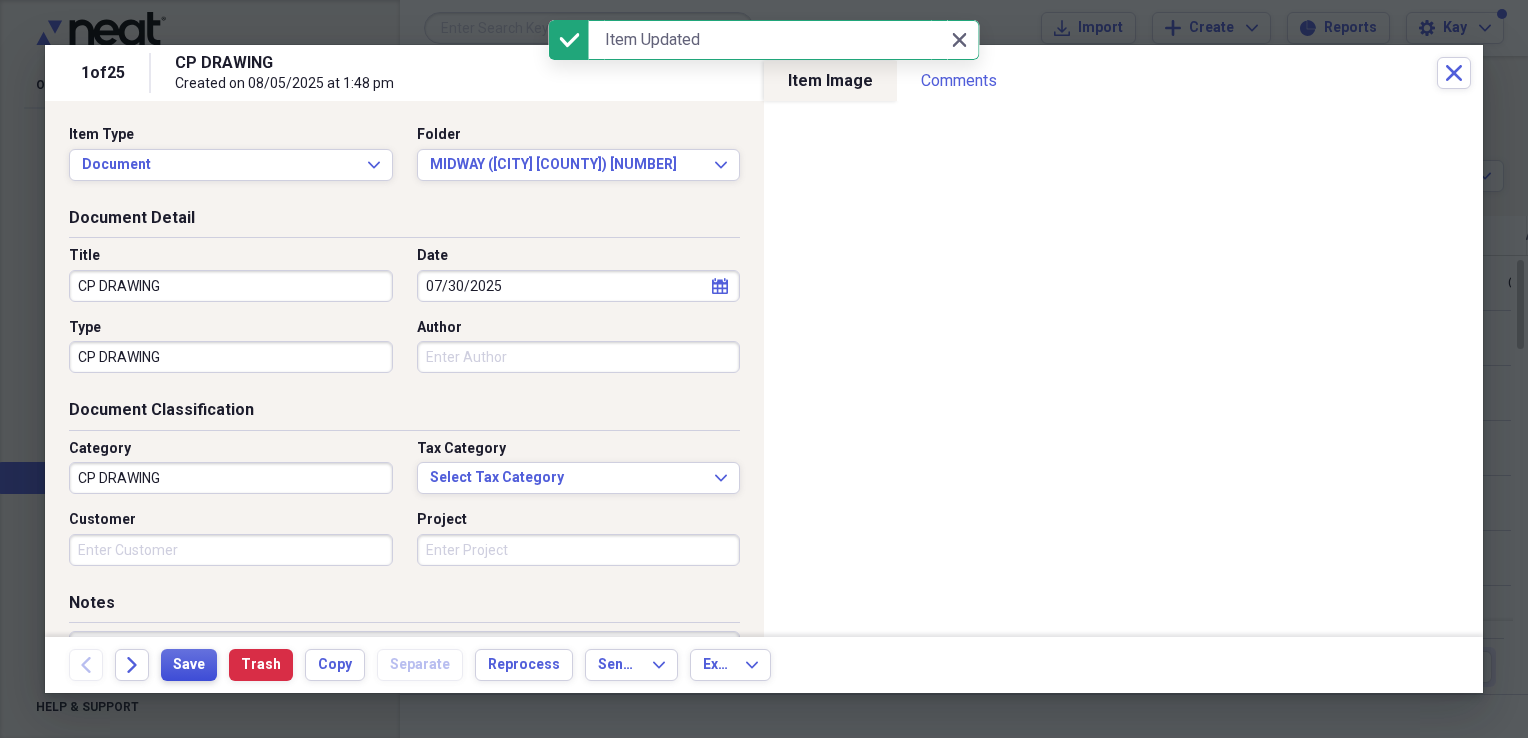 type on "CP DRAWING" 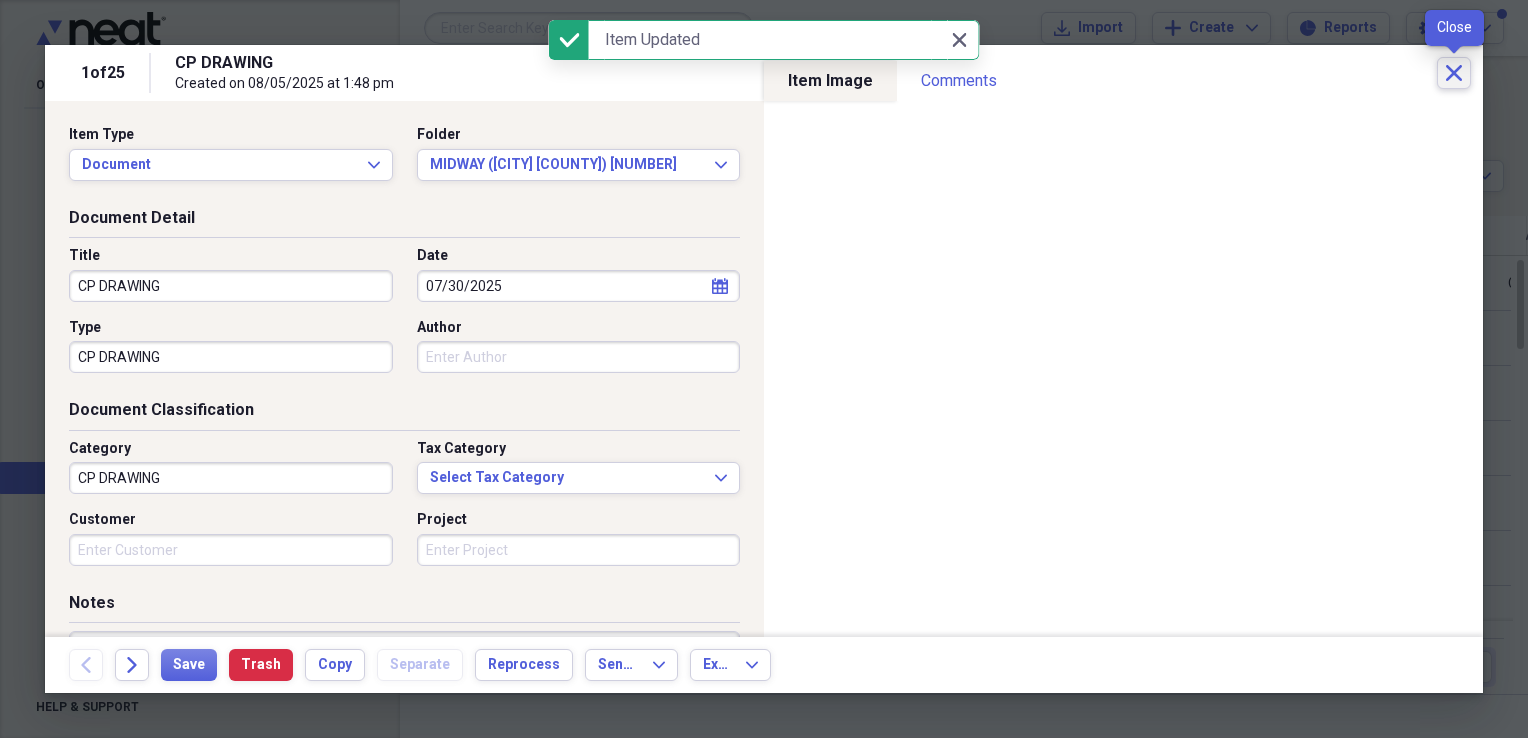 click on "Close" at bounding box center (1454, 73) 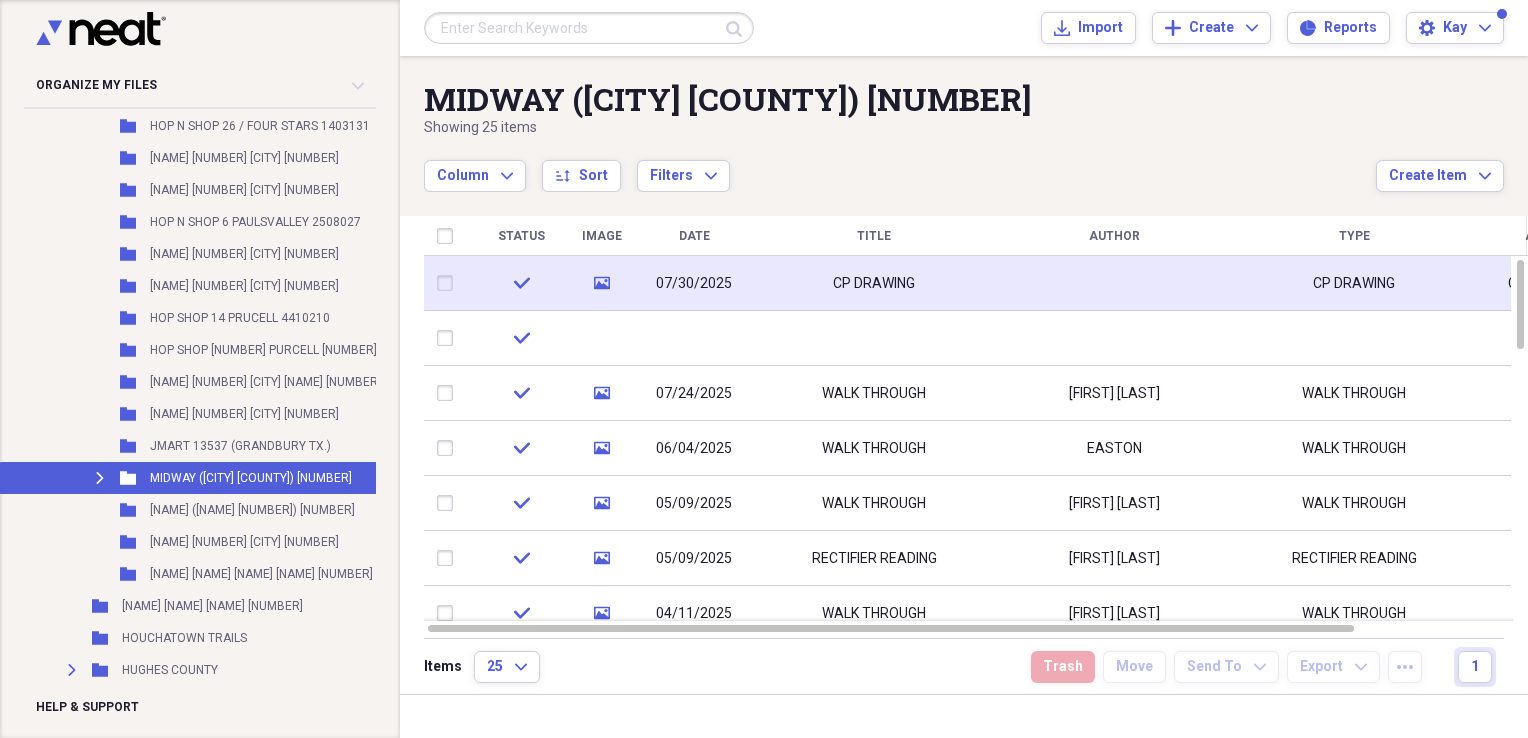 click on "CP DRAWING" at bounding box center [874, 283] 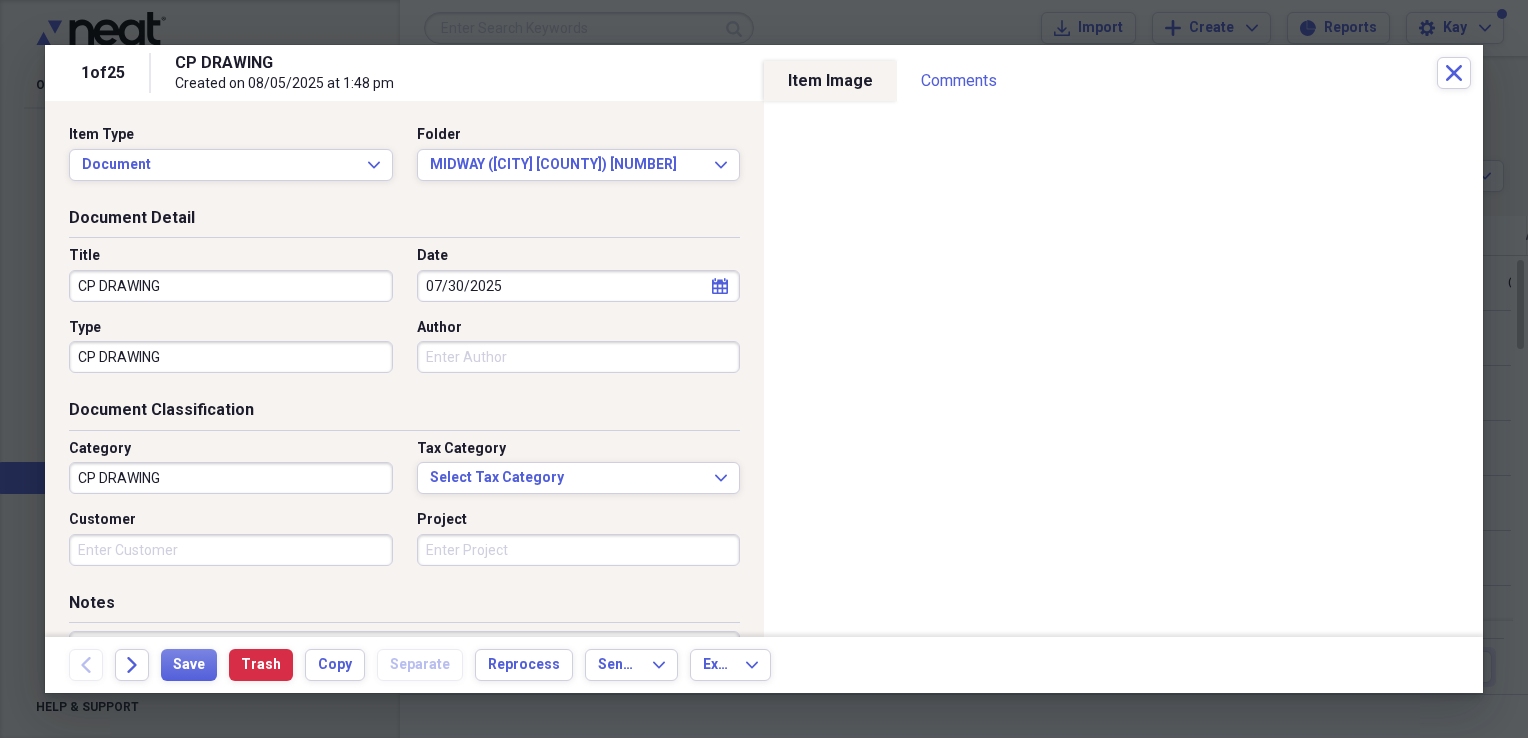 click on "CP DRAWING" at bounding box center (231, 286) 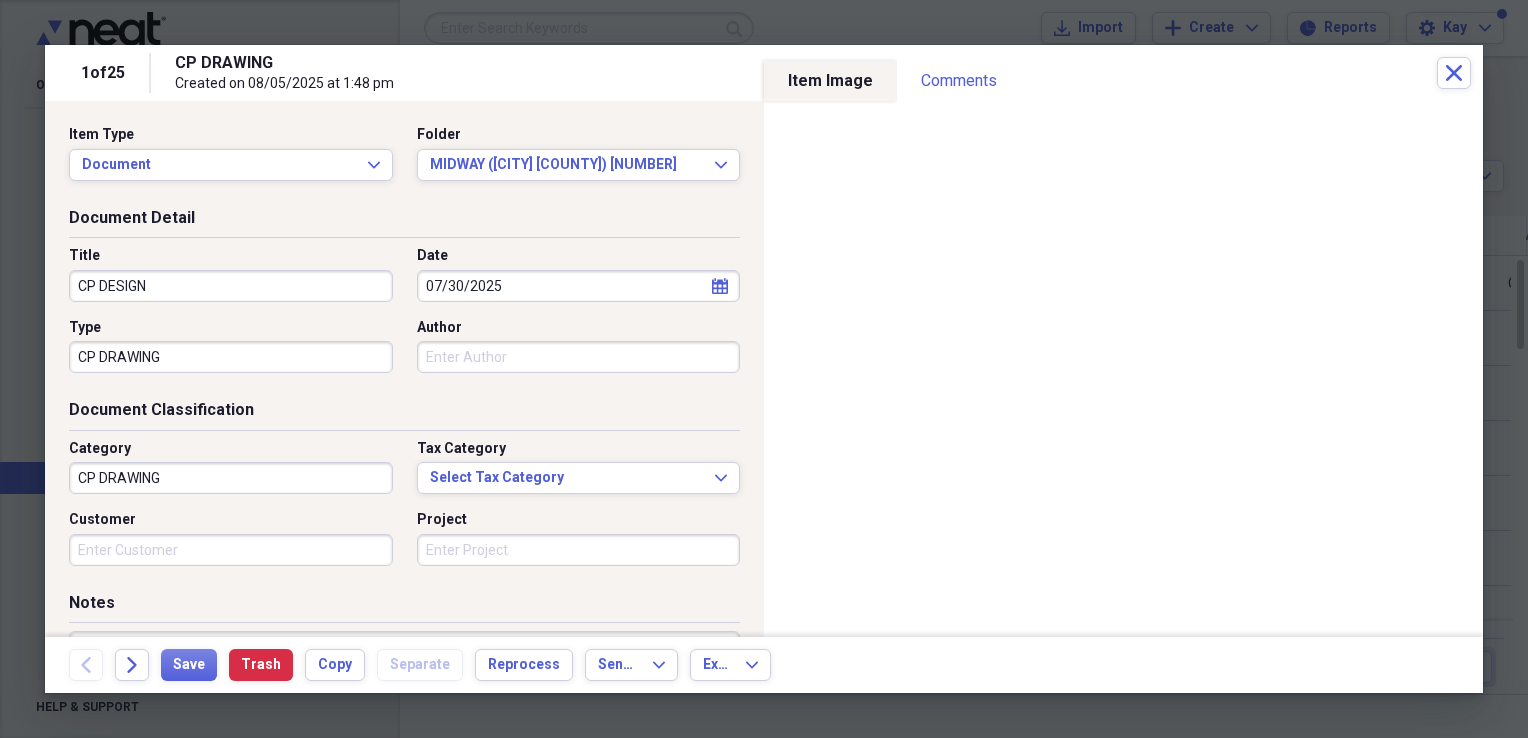 type on "CP DESIGN" 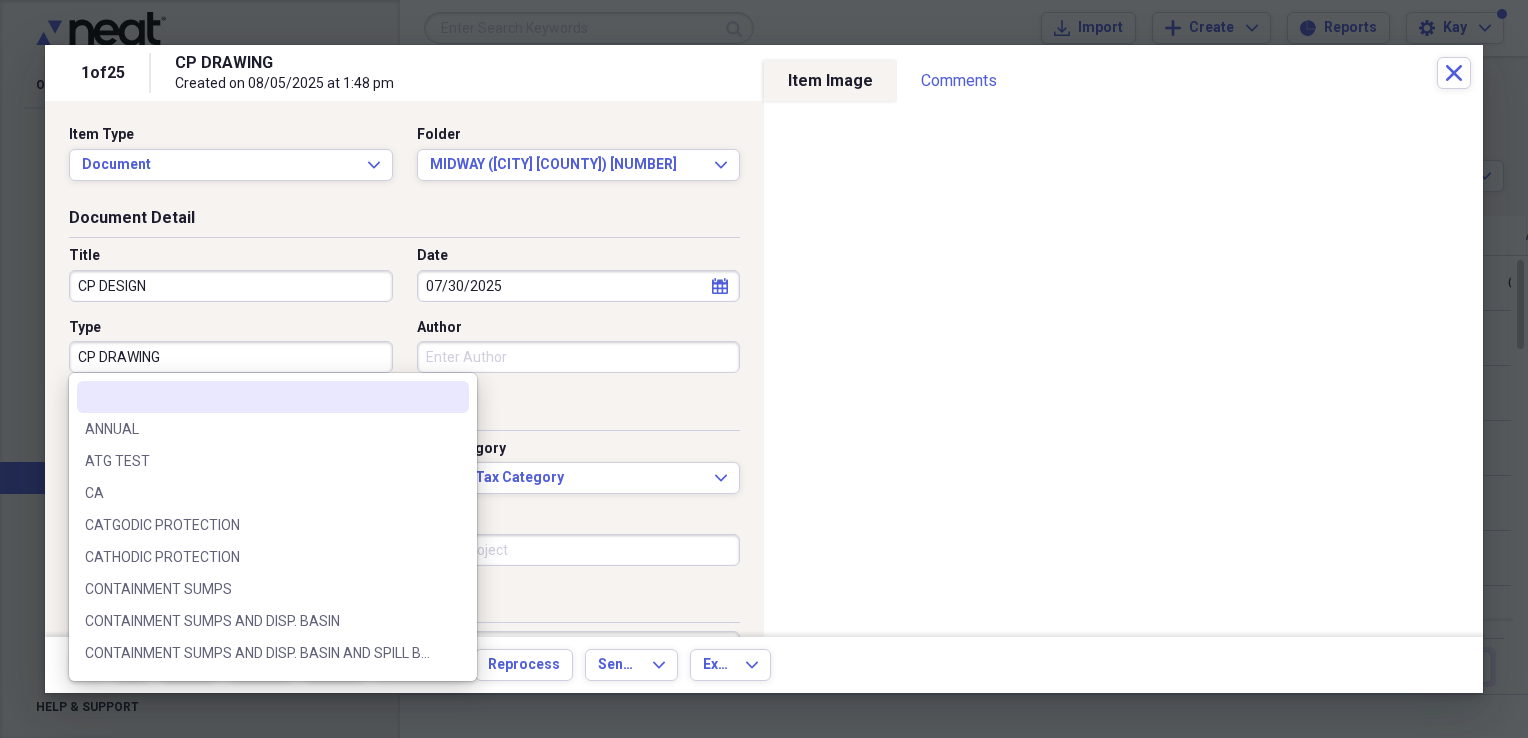 click on "CP DRAWING" at bounding box center (231, 357) 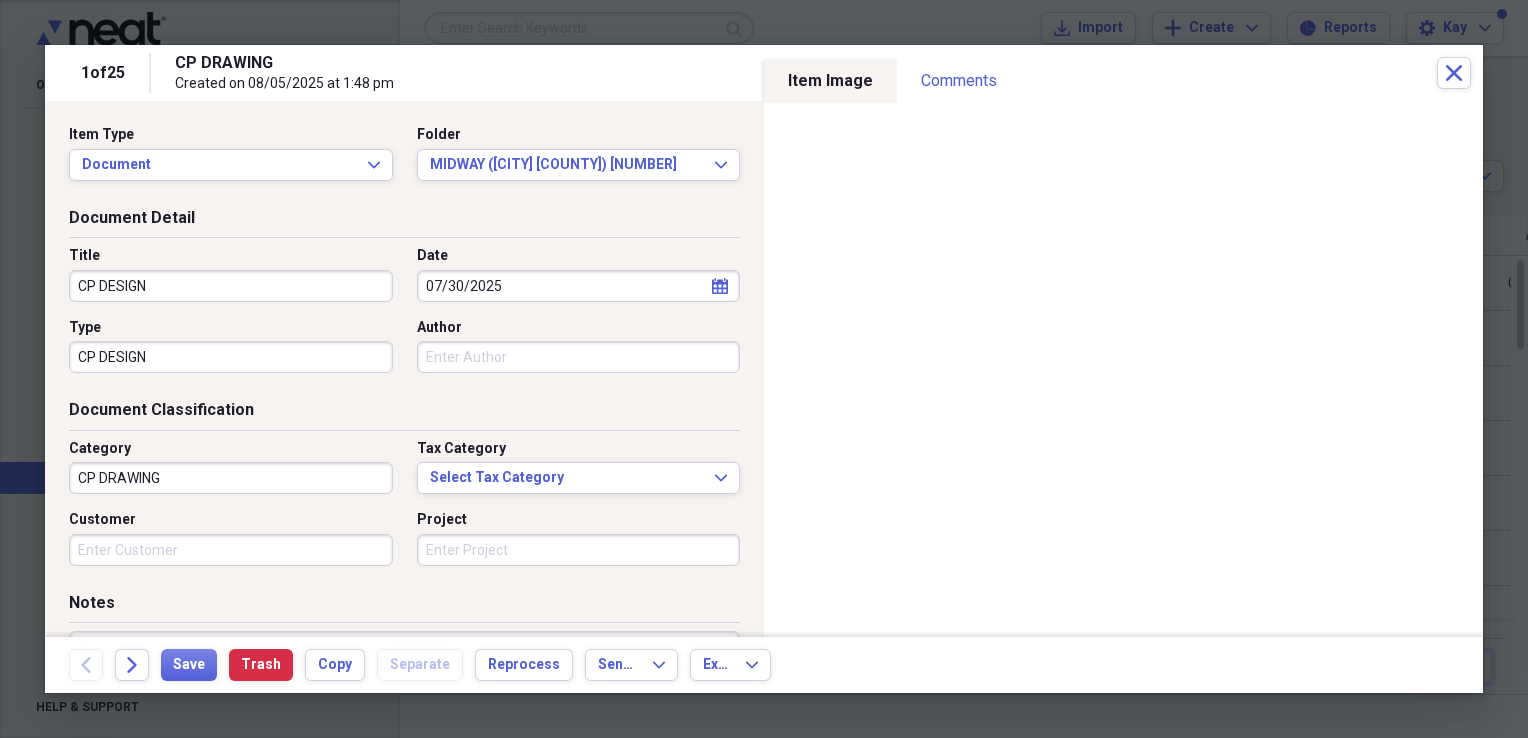 type on "CP DESIGN" 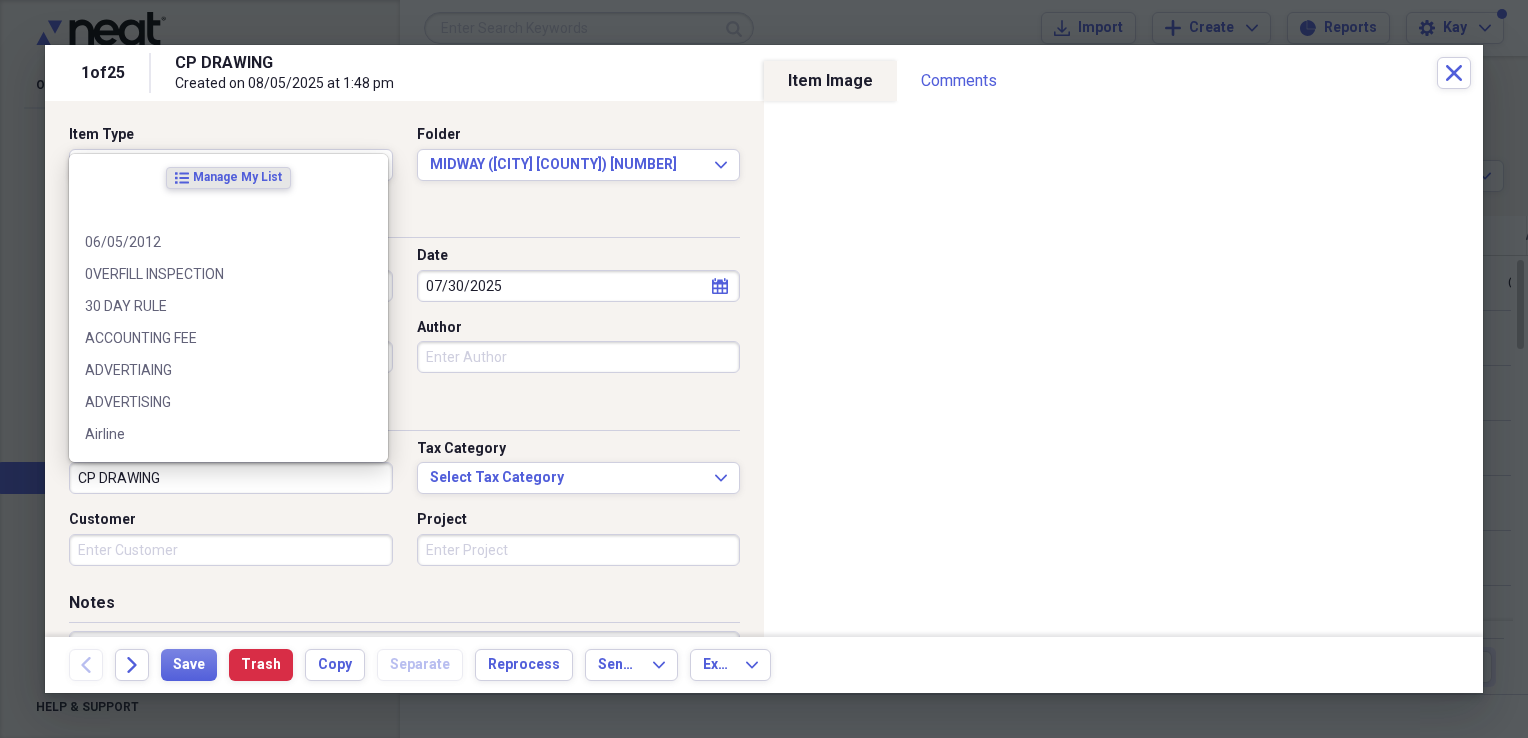click on "CP DRAWING" at bounding box center (231, 478) 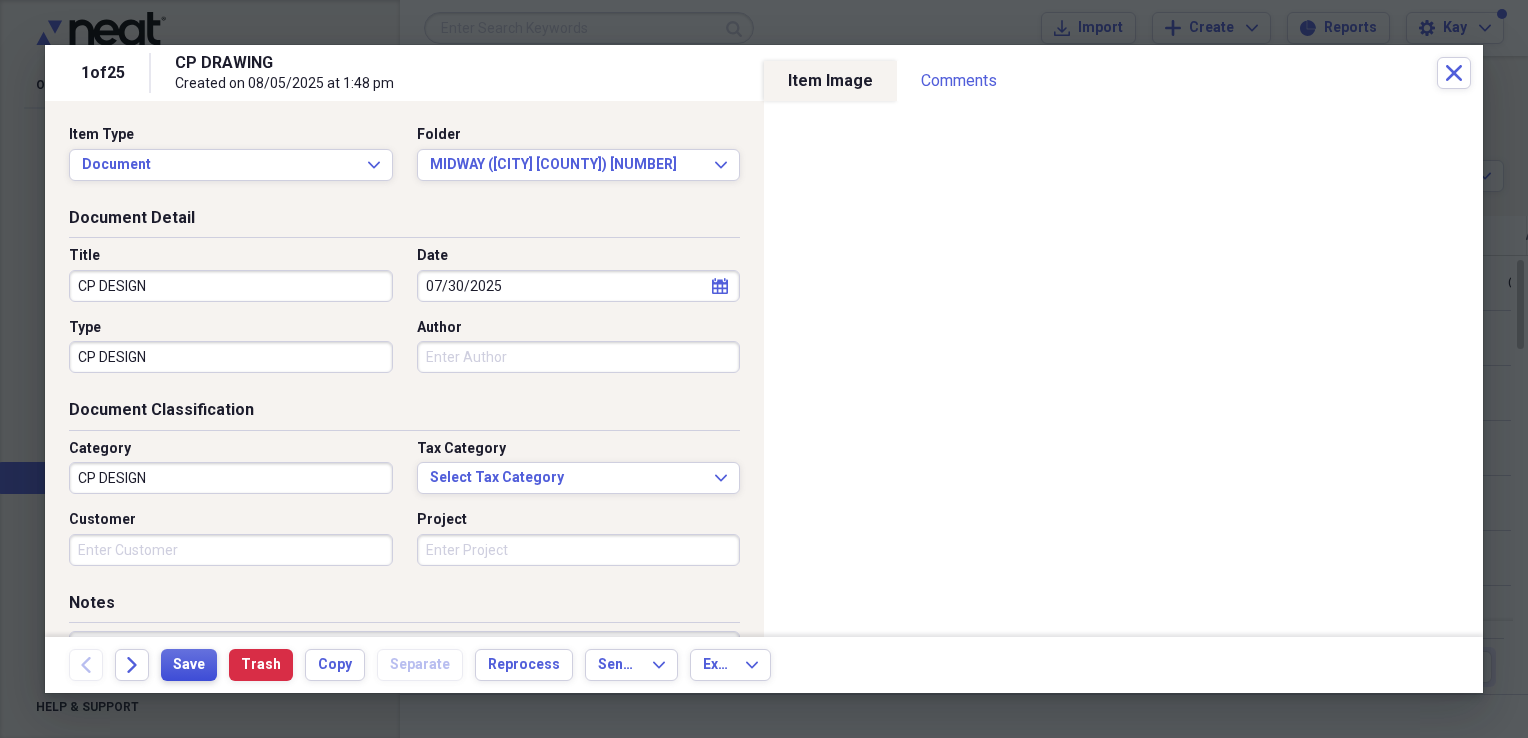 type on "CP DESIGN" 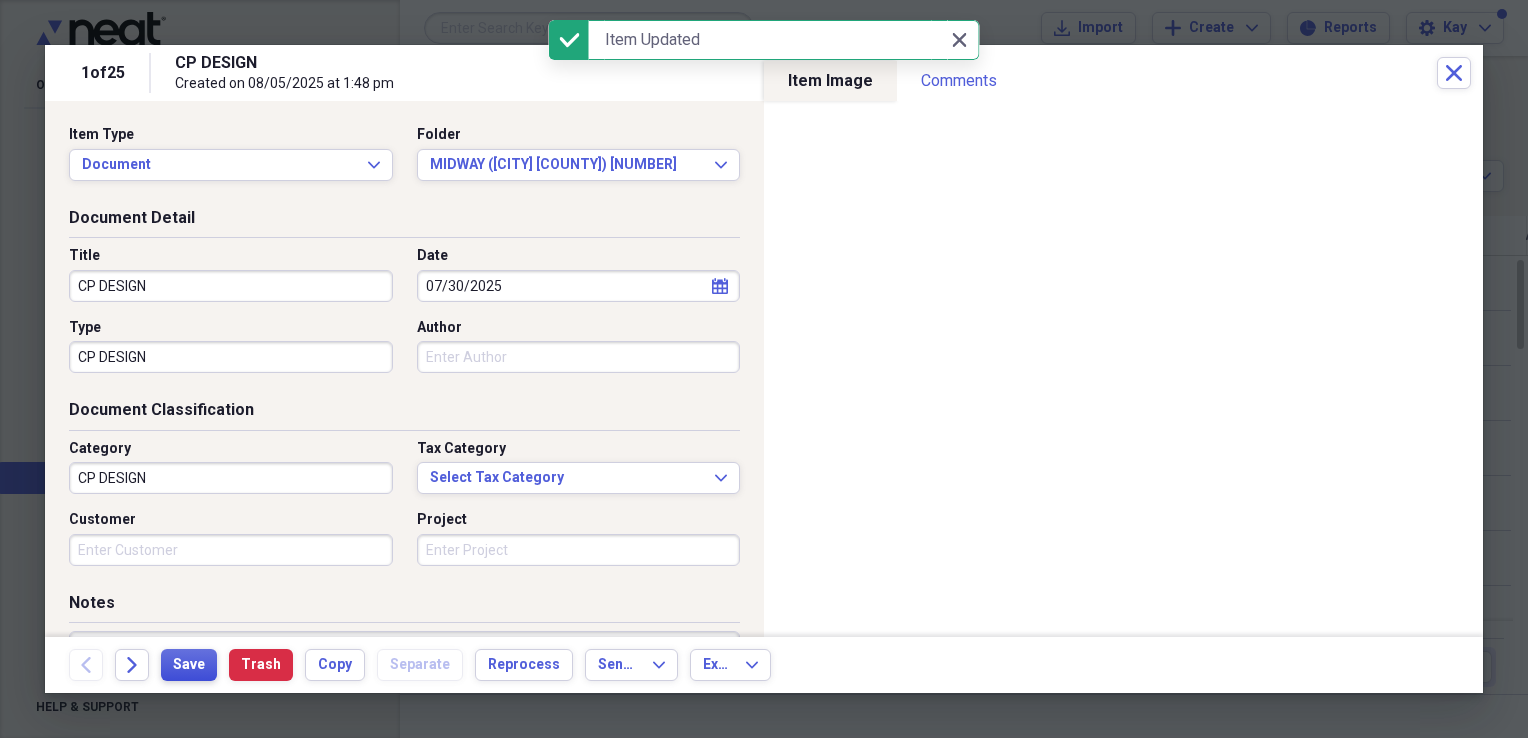 type on "CP DESIGN" 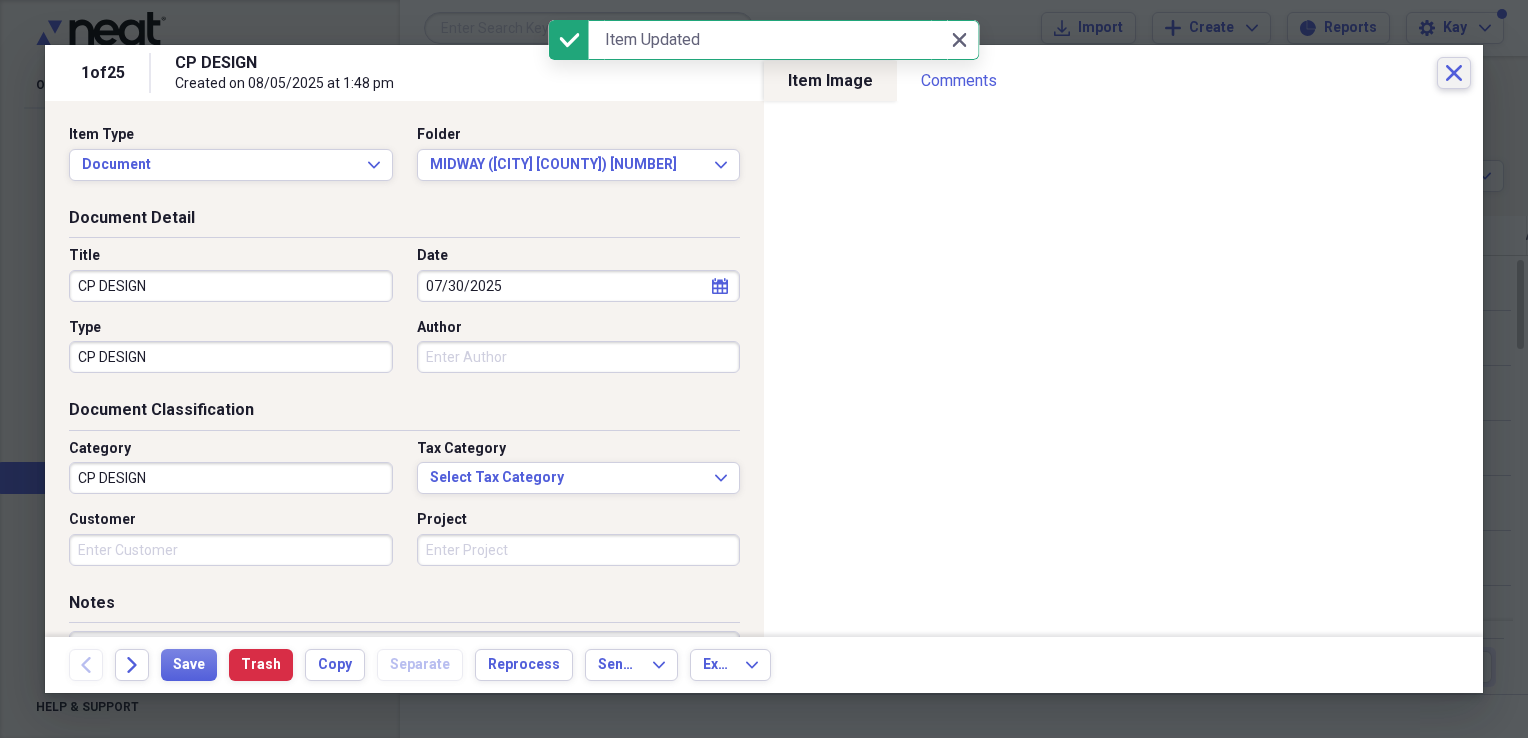 click on "Close" at bounding box center (1454, 73) 